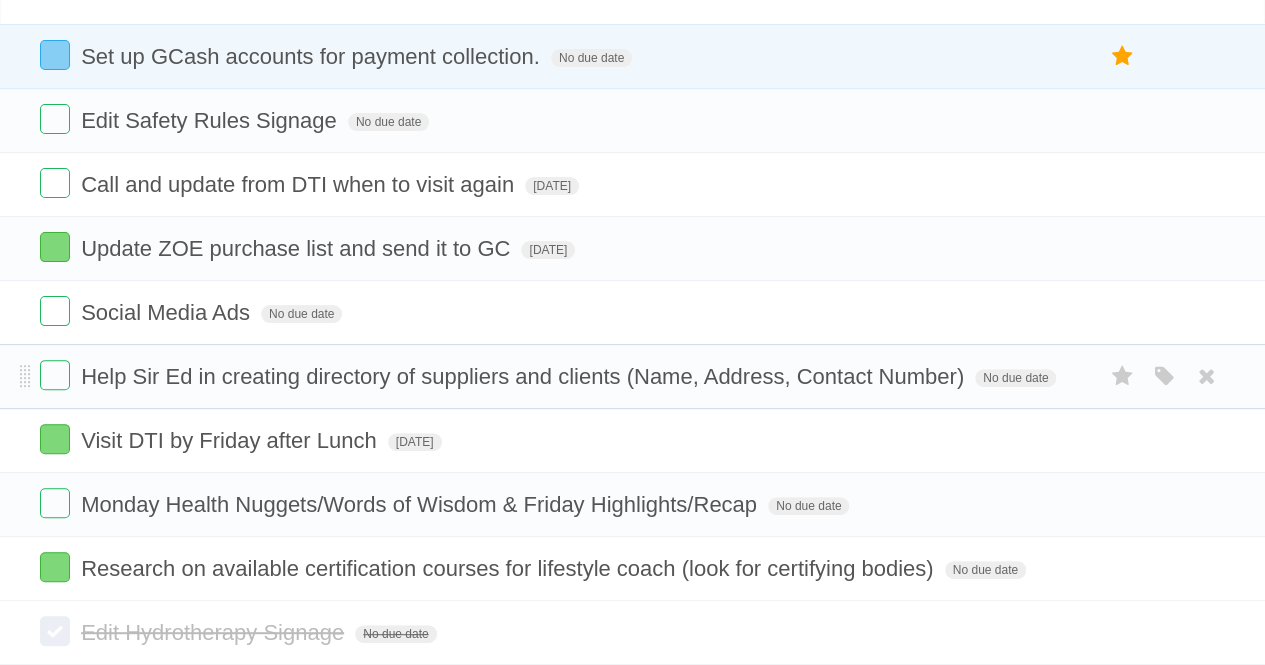 scroll, scrollTop: 148, scrollLeft: 0, axis: vertical 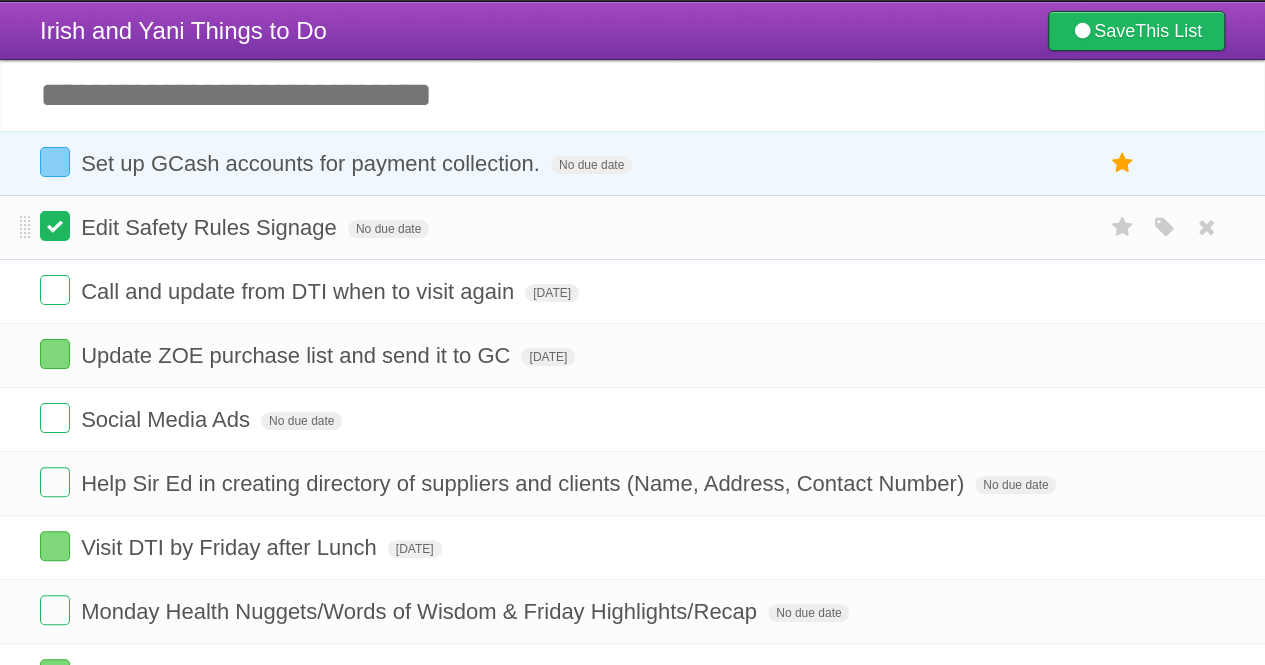 click at bounding box center (55, 226) 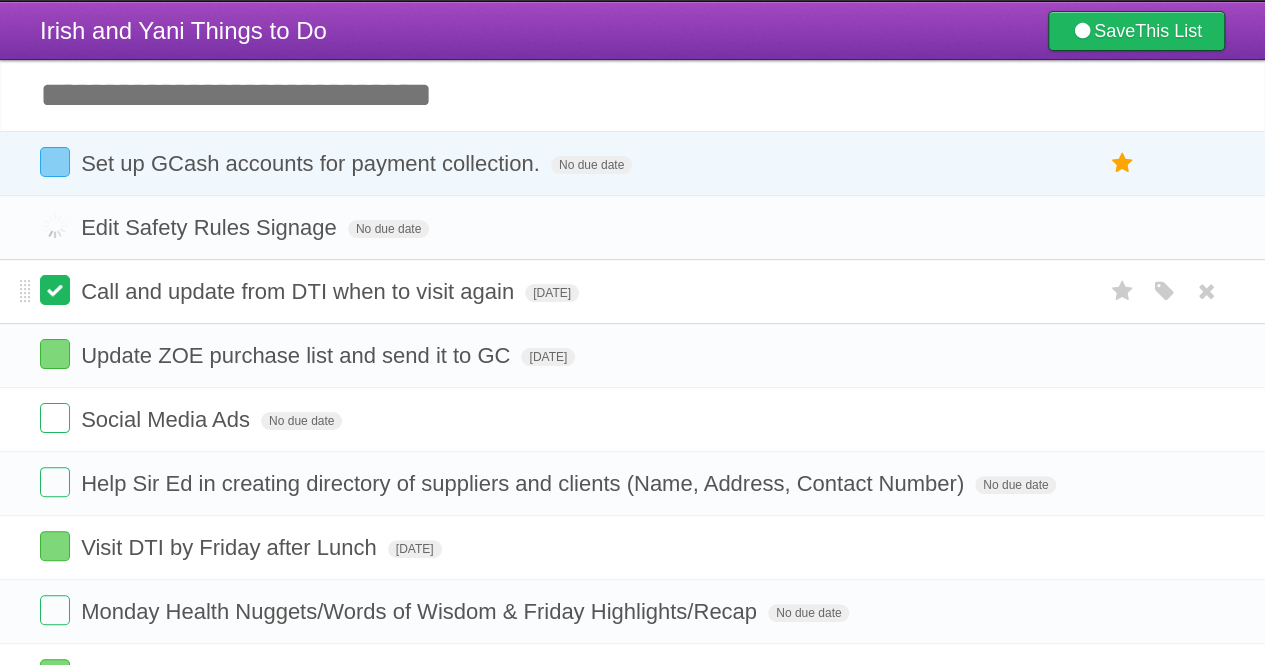 click at bounding box center (55, 290) 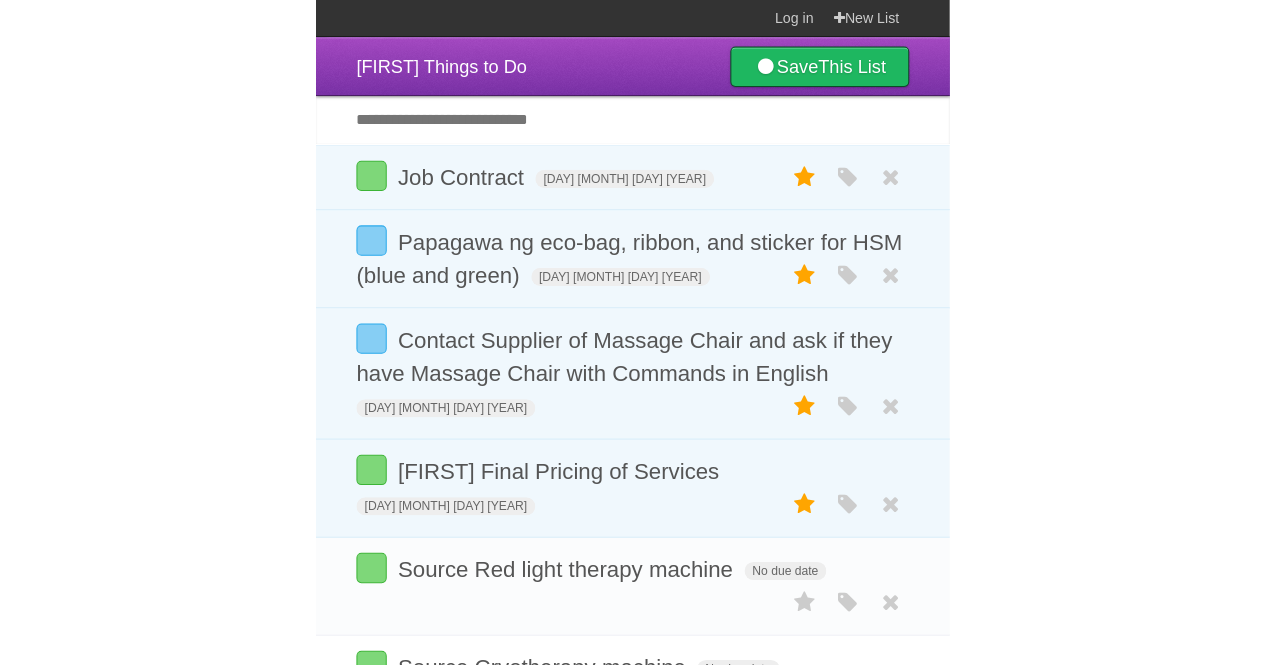 scroll, scrollTop: 0, scrollLeft: 0, axis: both 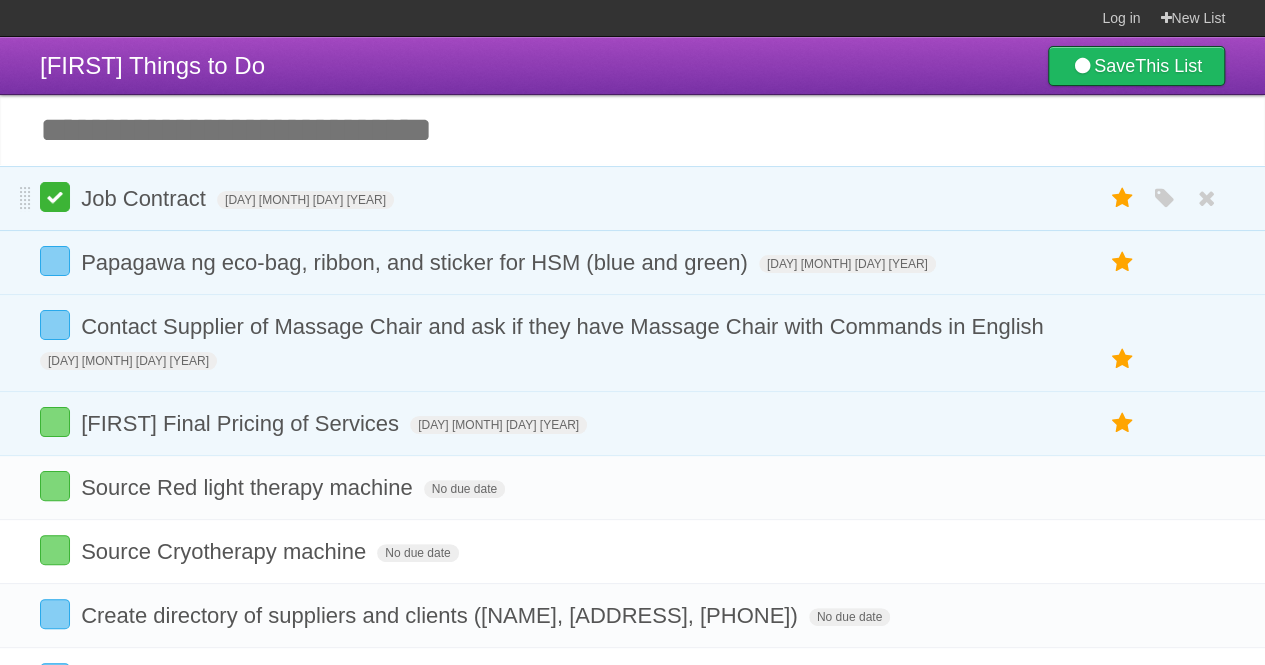 click at bounding box center [55, 197] 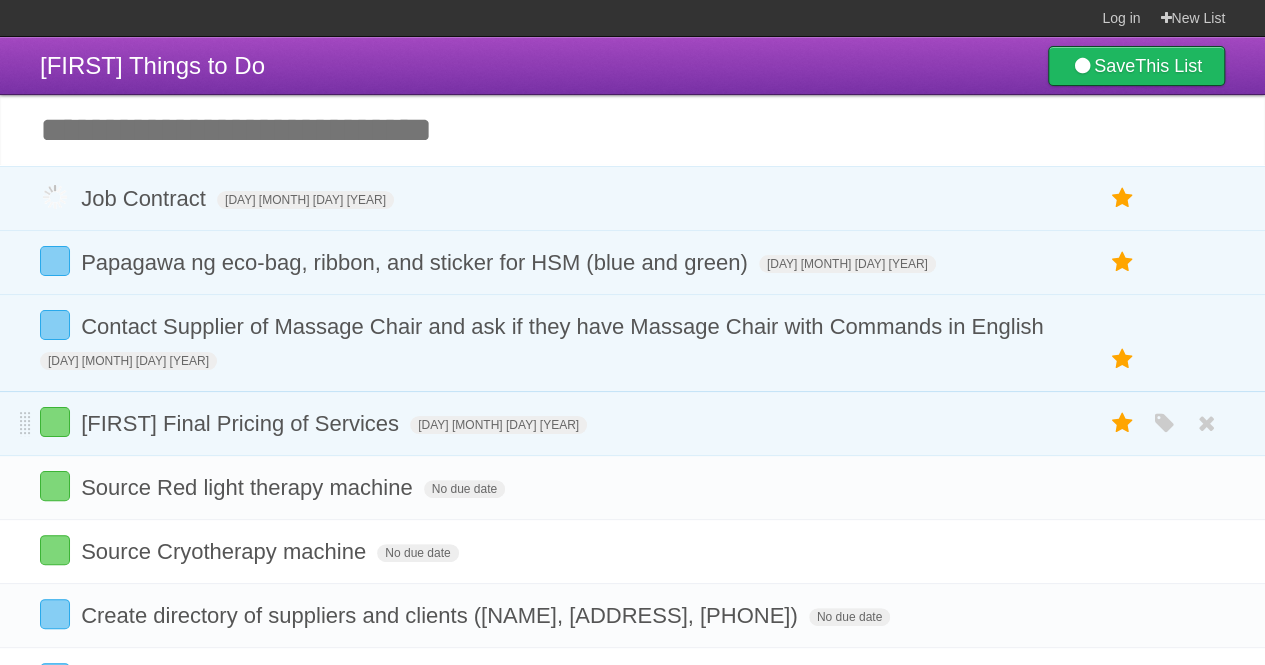 scroll, scrollTop: 4, scrollLeft: 0, axis: vertical 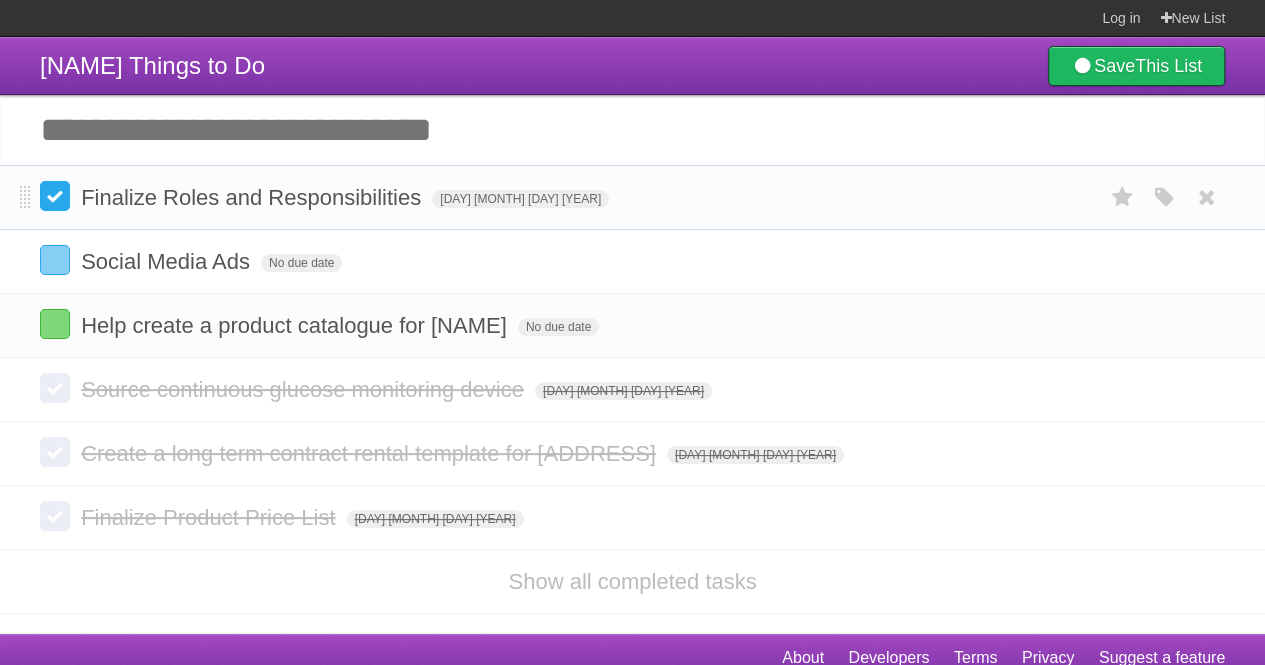 click at bounding box center (55, 196) 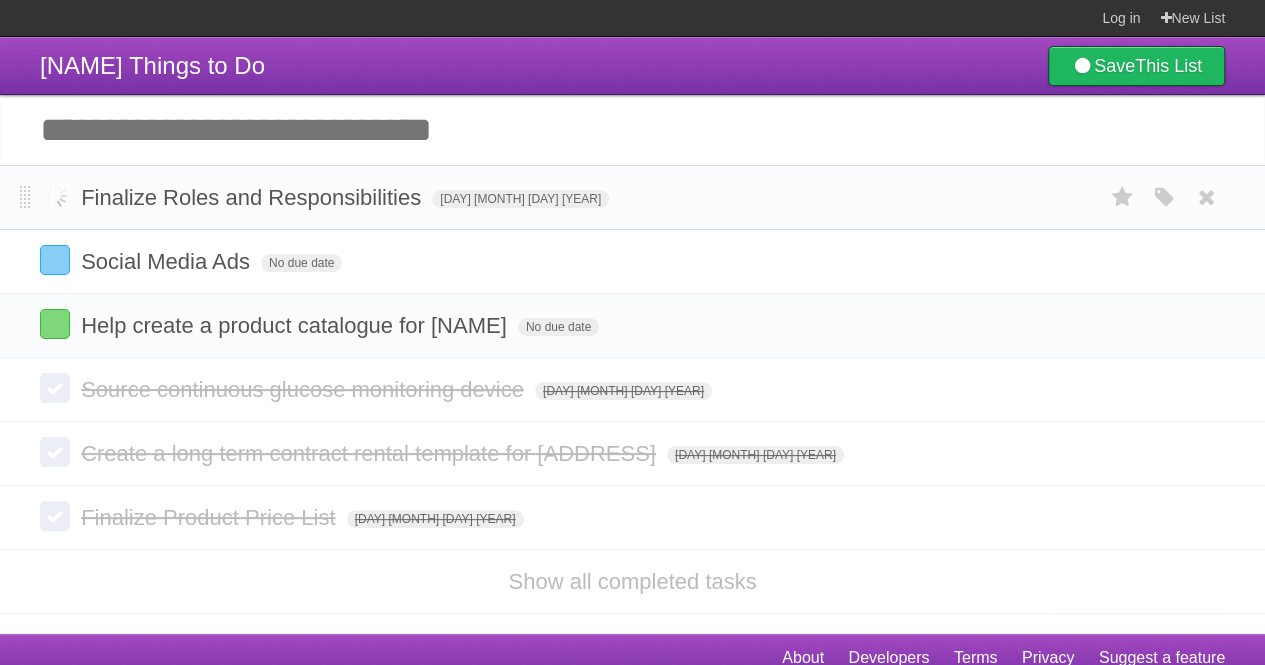 click at bounding box center (55, 196) 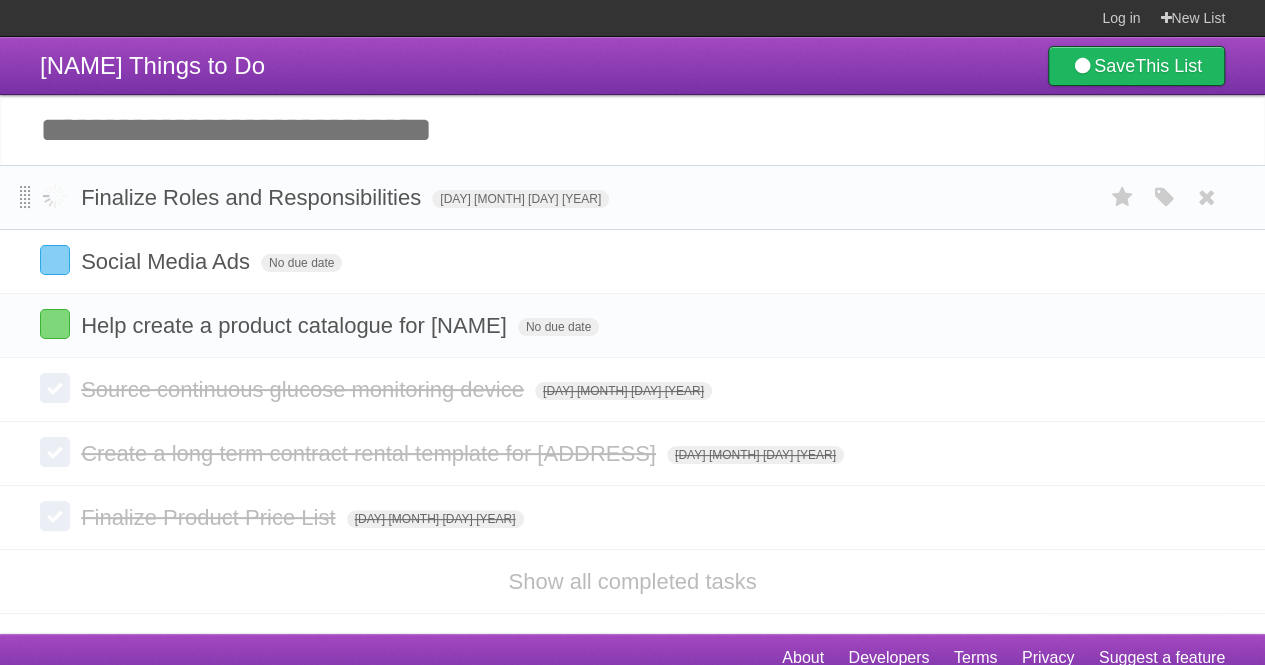 click at bounding box center [25, 198] 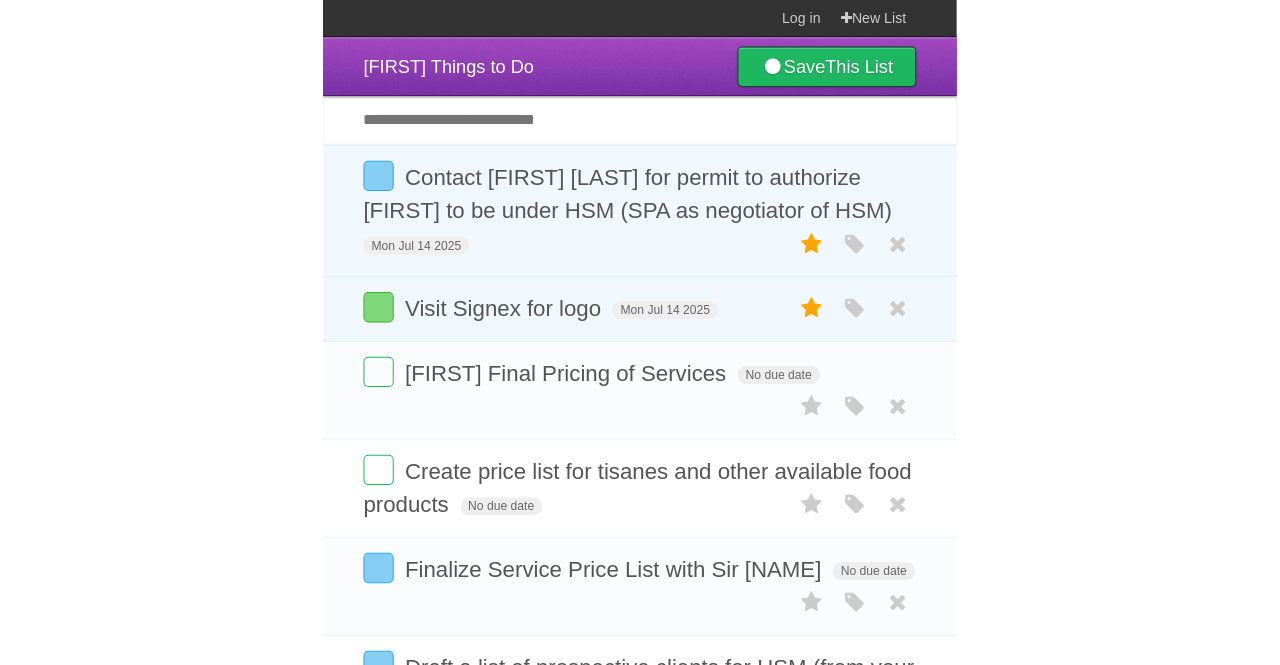 scroll, scrollTop: 0, scrollLeft: 0, axis: both 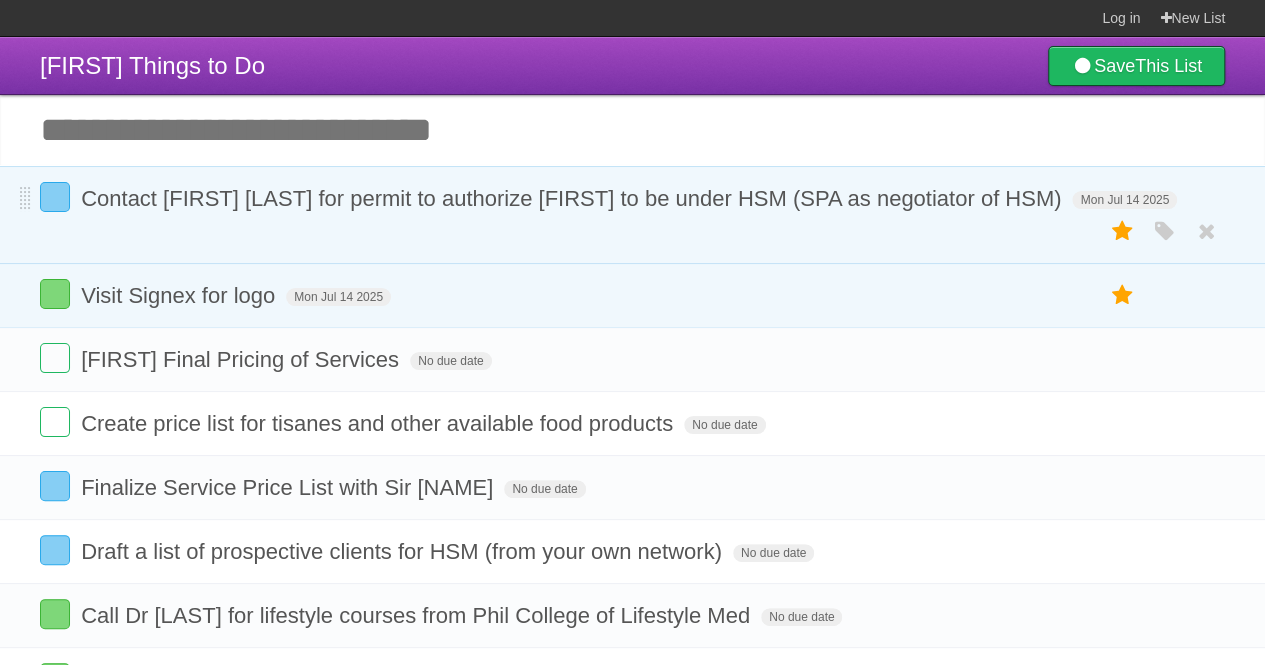 click on "Contact [NAME] [LAST] for permit to authorize [FIRST] to be under HSM (SPA as negotiator of HSM)
Mon Jul 14 2025
White
Red
Blue
Green
Purple
Orange" at bounding box center (632, 215) 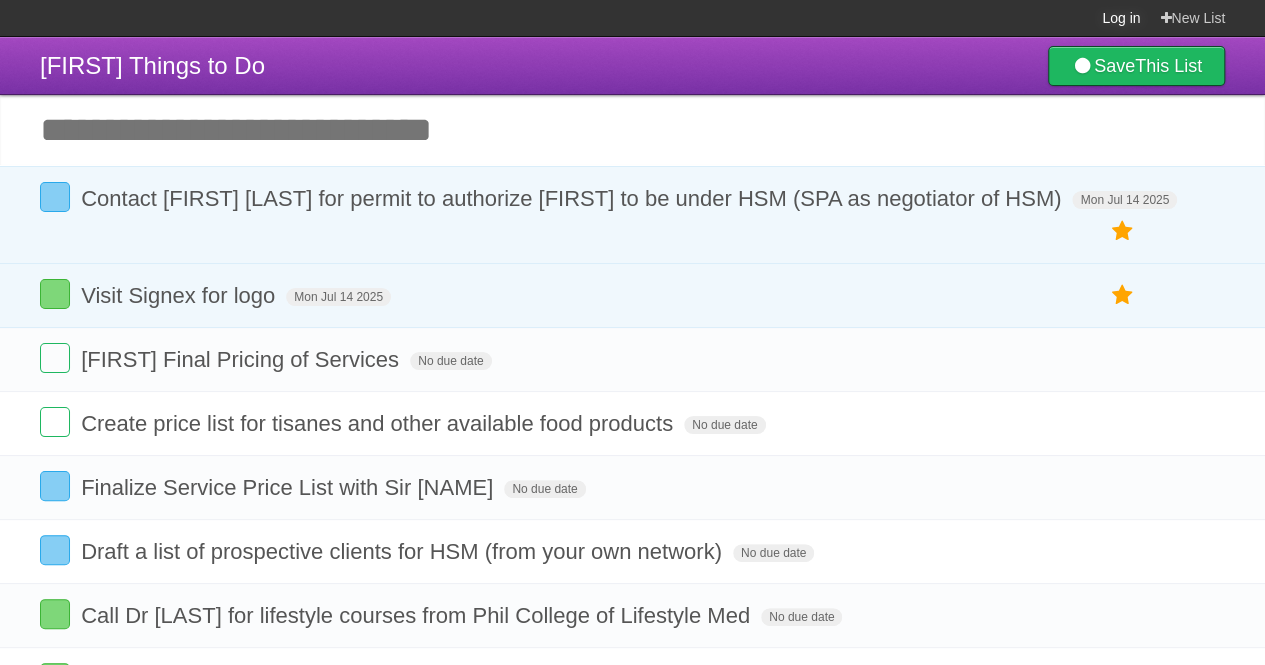 click on "Log in" at bounding box center [1121, 18] 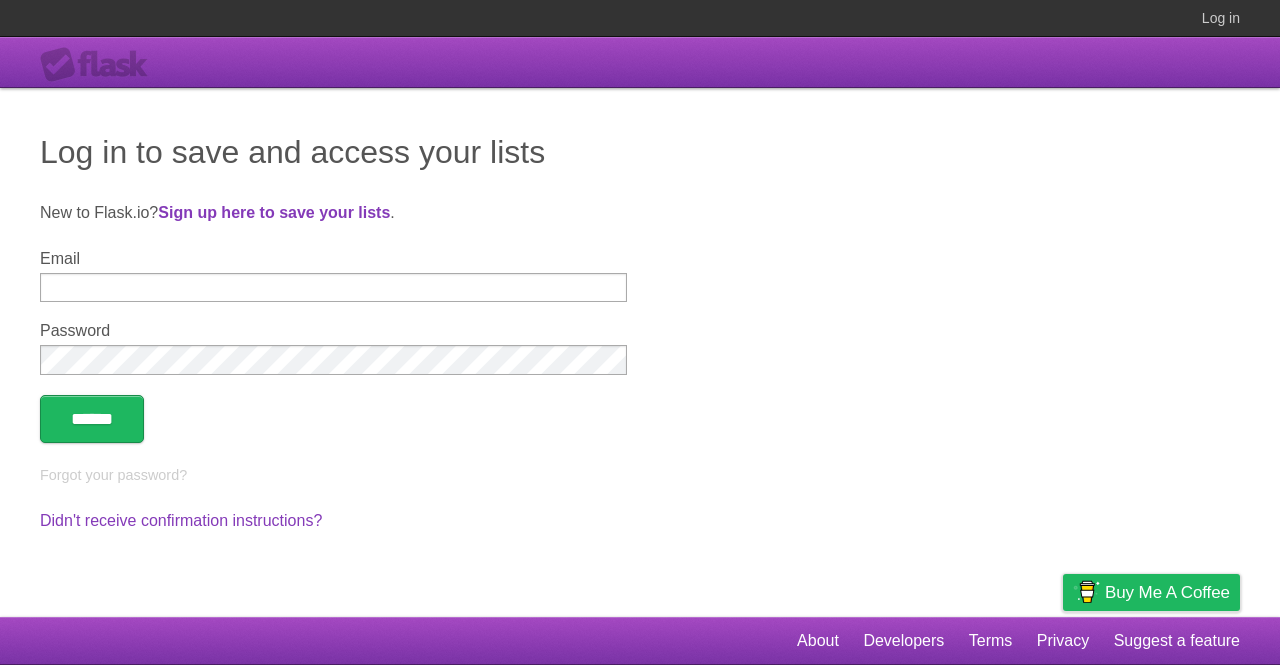 click on "Email" at bounding box center [333, 287] 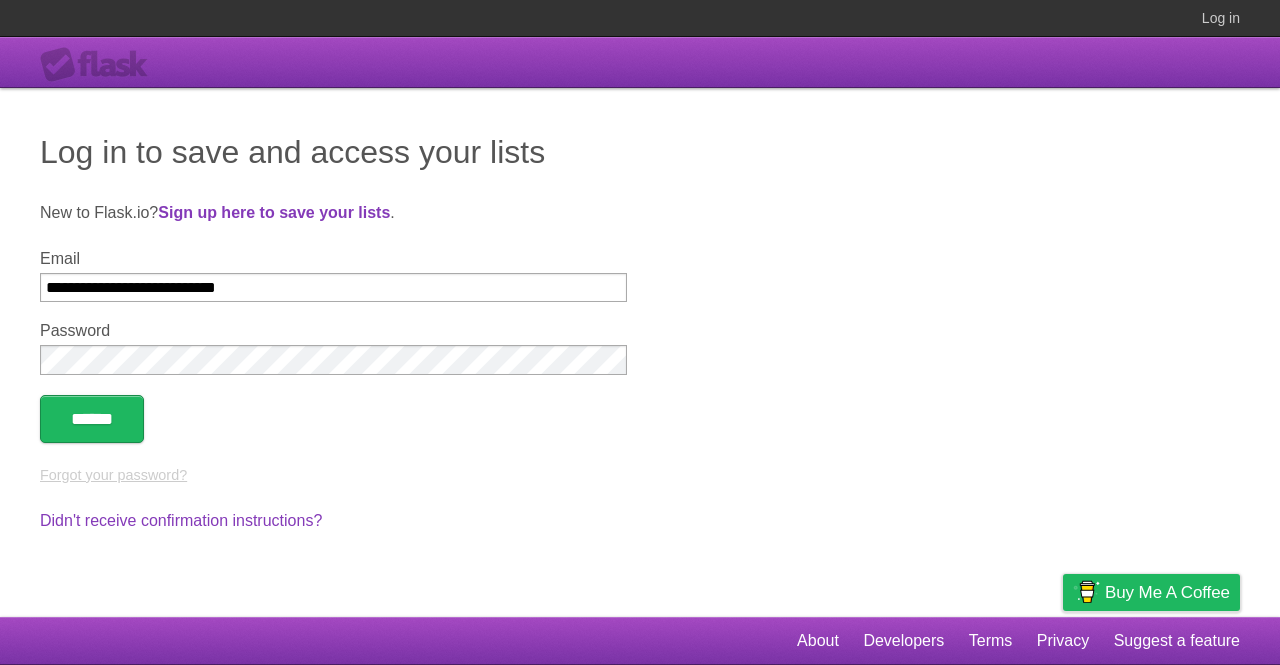 click on "Forgot your password?" at bounding box center [113, 475] 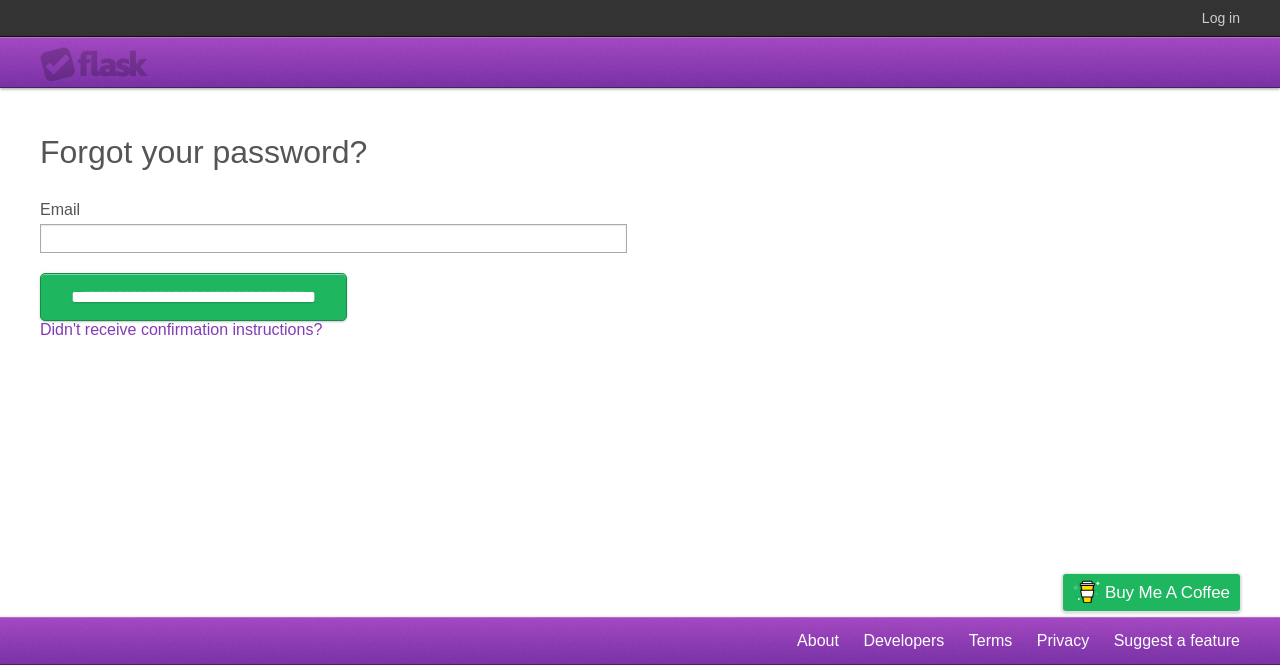 click on "Email" at bounding box center [333, 238] 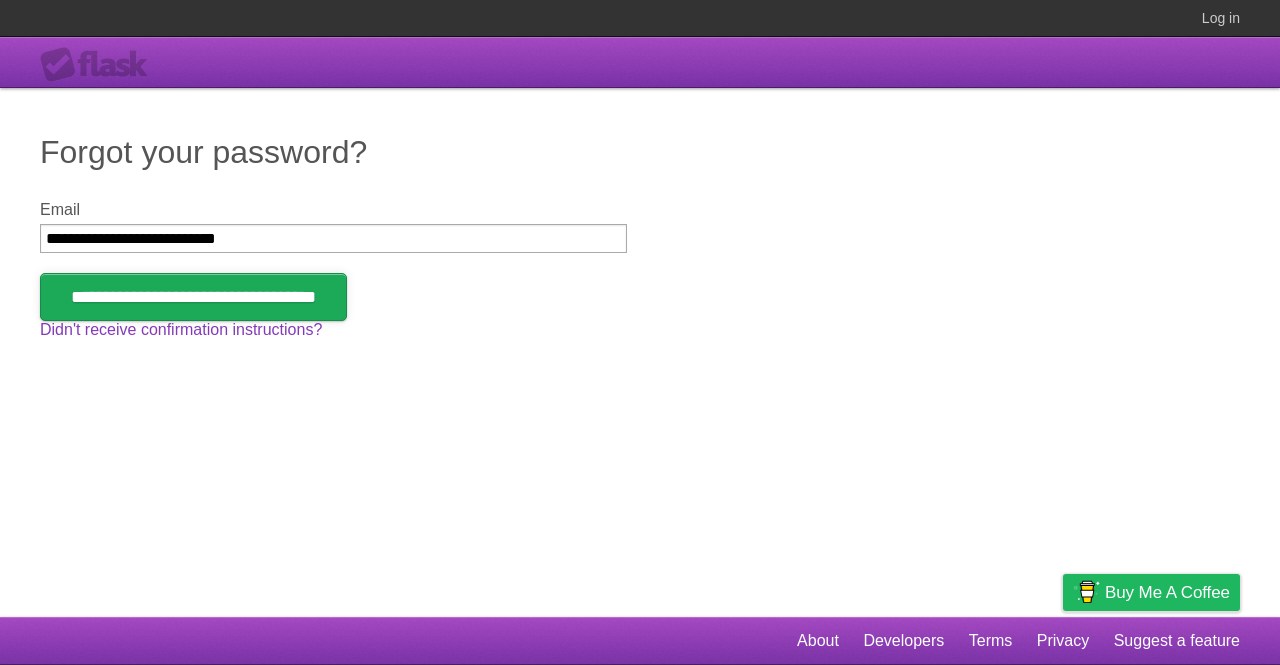 click on "**********" at bounding box center (193, 297) 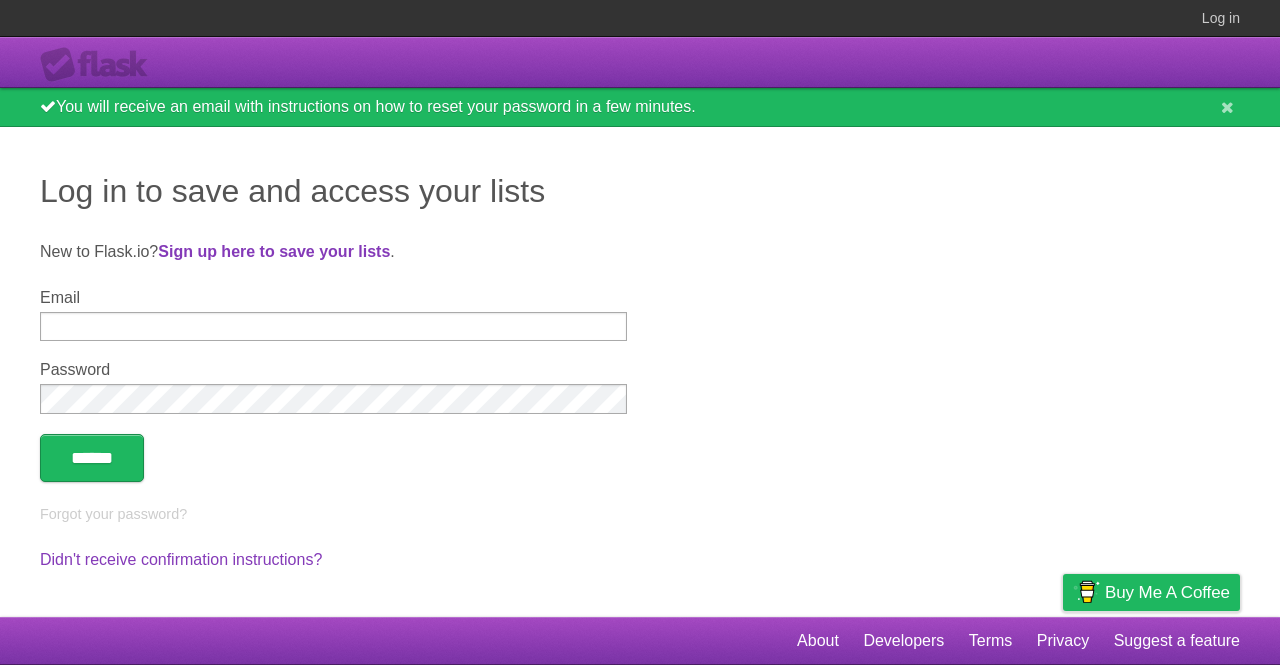 scroll, scrollTop: 0, scrollLeft: 0, axis: both 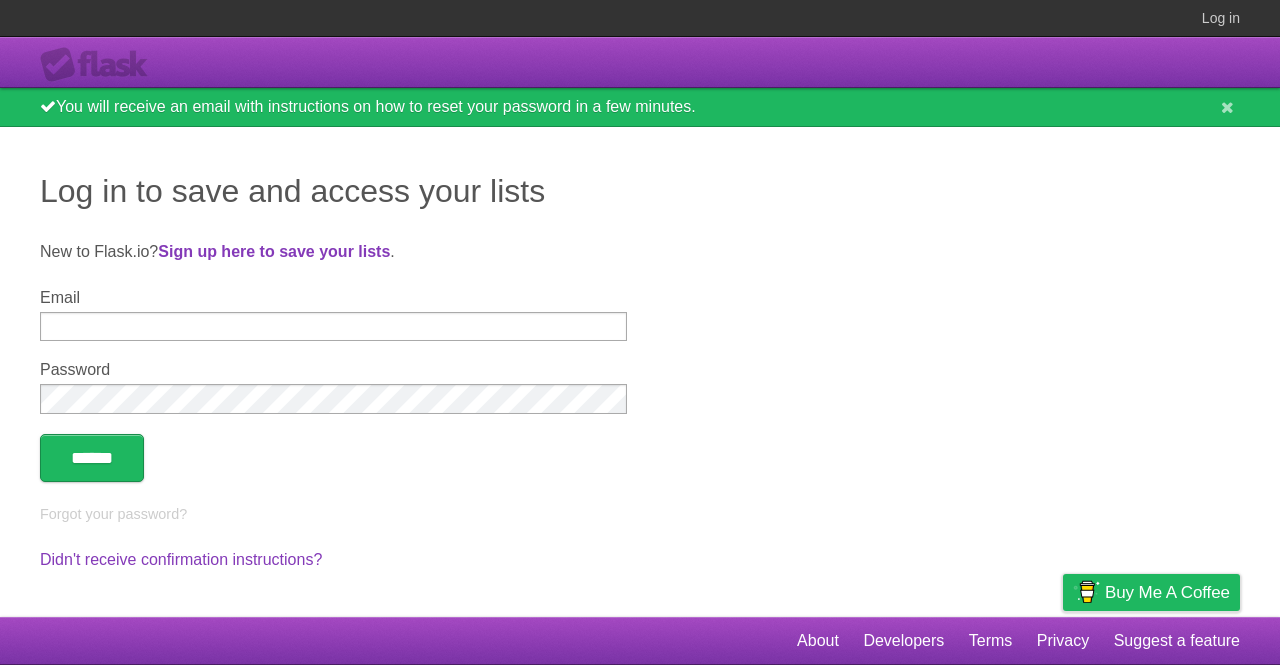 click on "You will receive an email with instructions on how to reset your password in a few minutes." at bounding box center (640, 107) 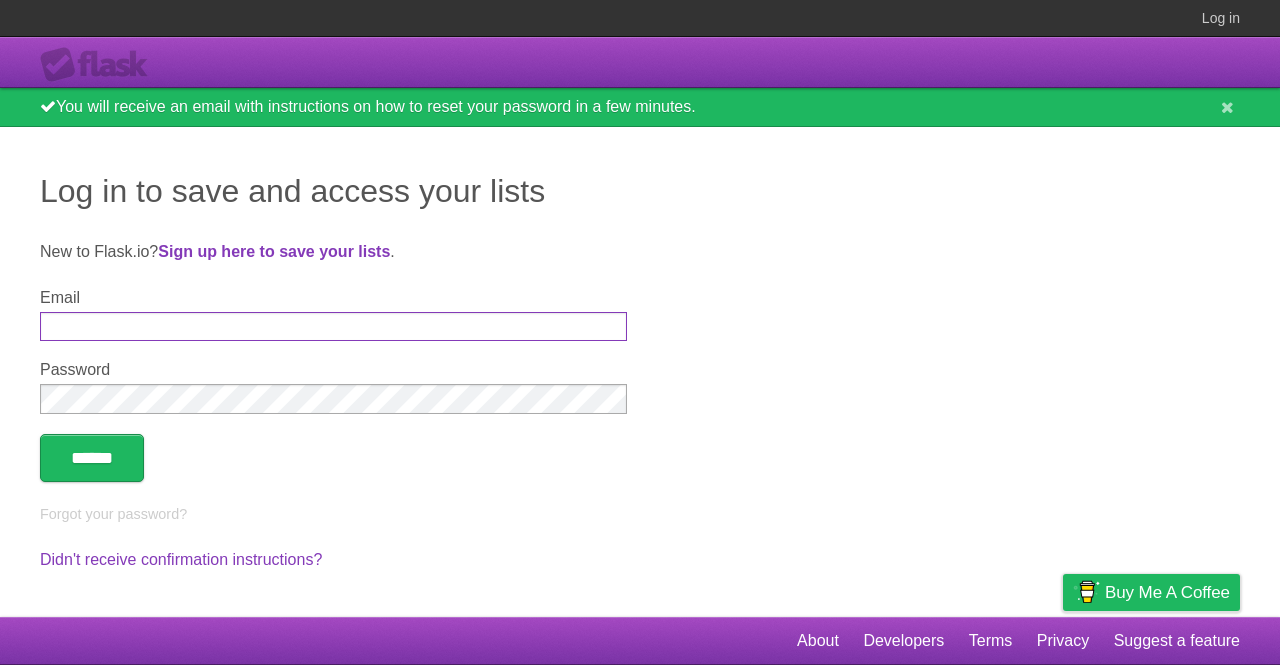click on "Email" at bounding box center (333, 326) 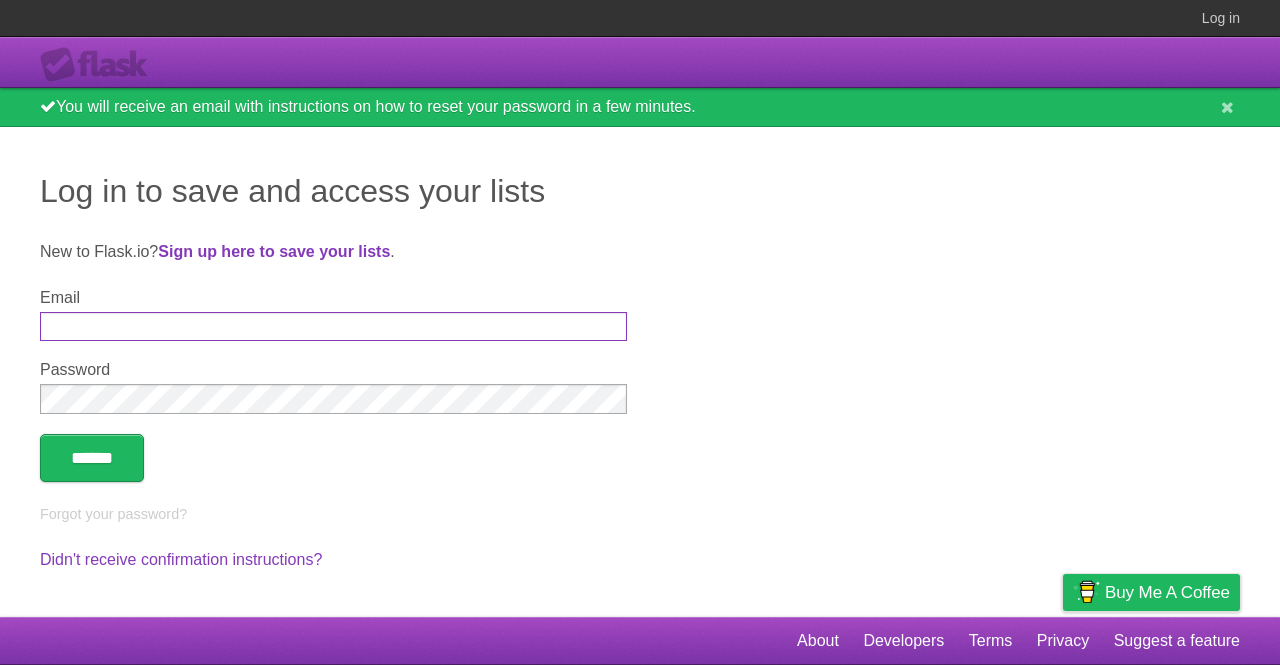 click on "Email" at bounding box center (333, 326) 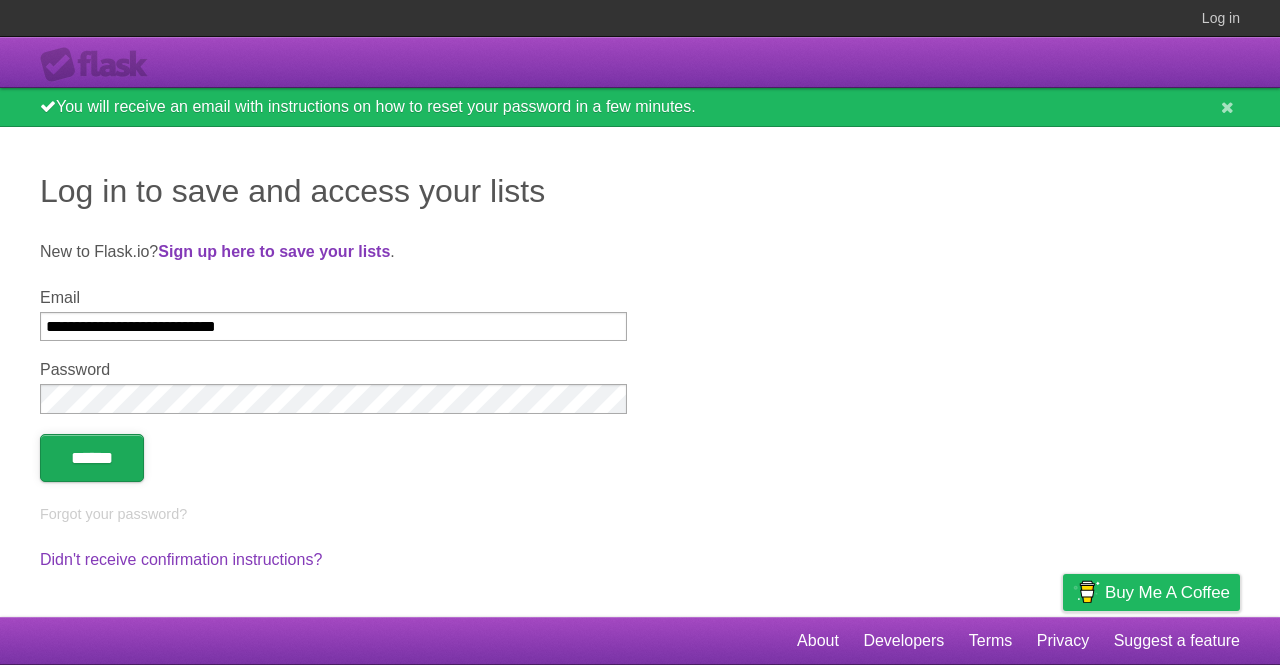 click on "******" at bounding box center [92, 458] 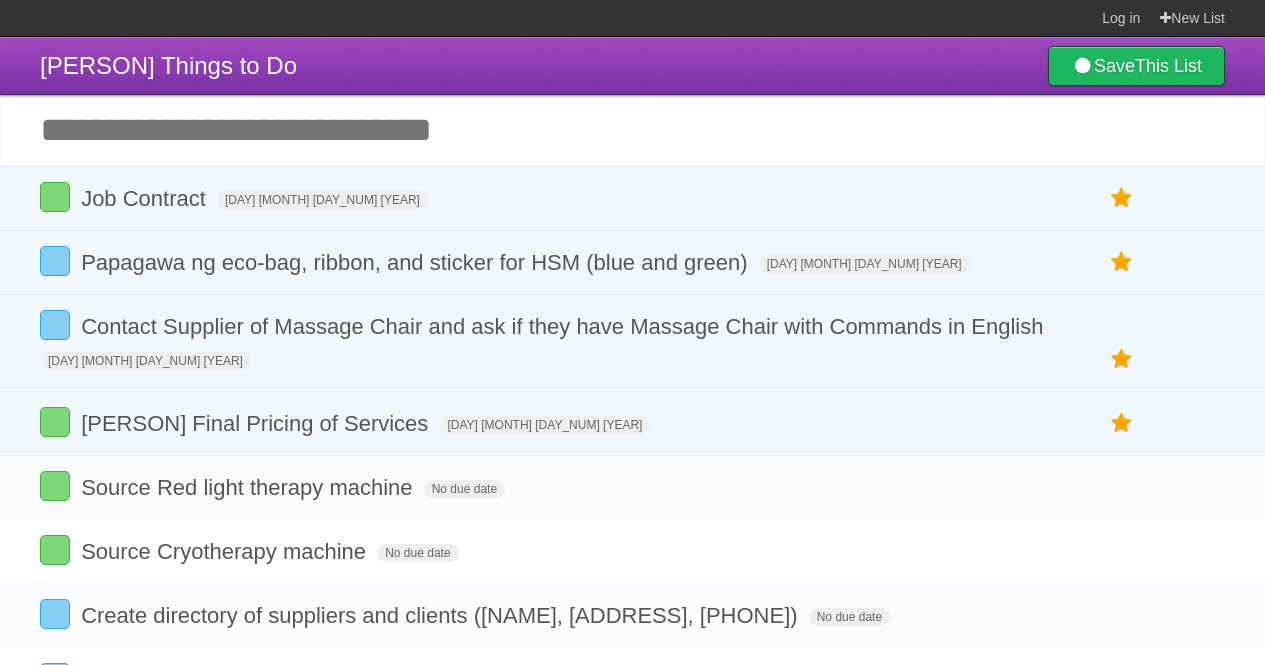scroll, scrollTop: 0, scrollLeft: 0, axis: both 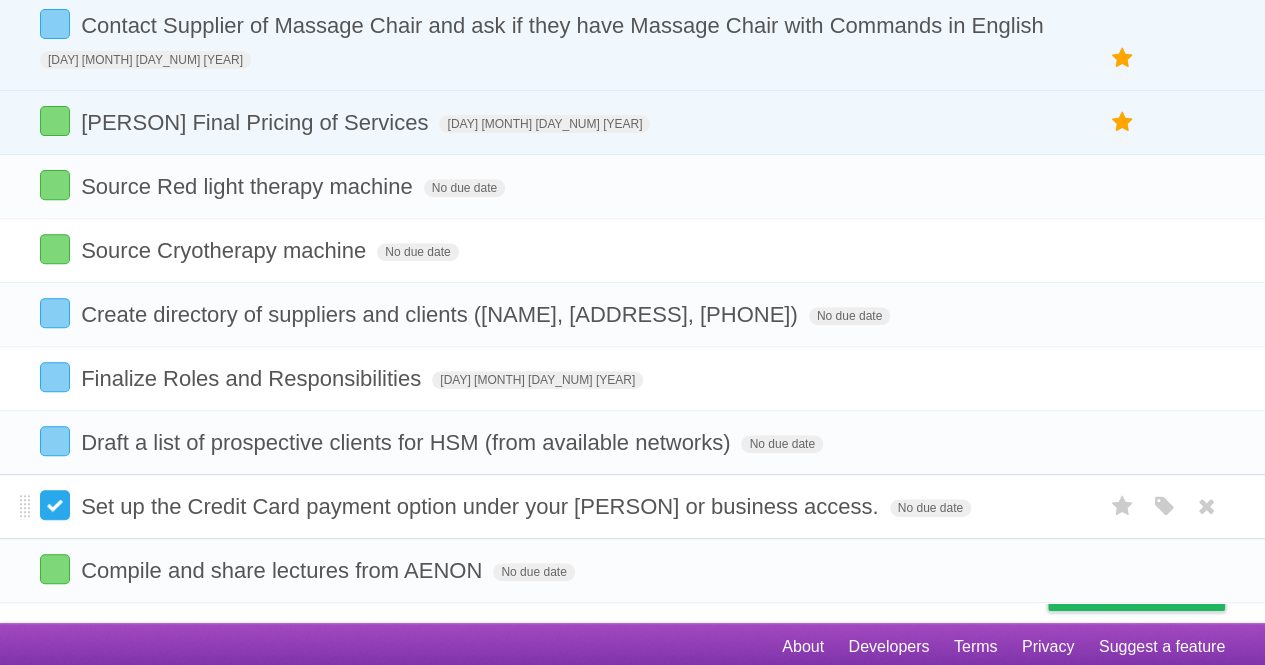 click at bounding box center (55, 505) 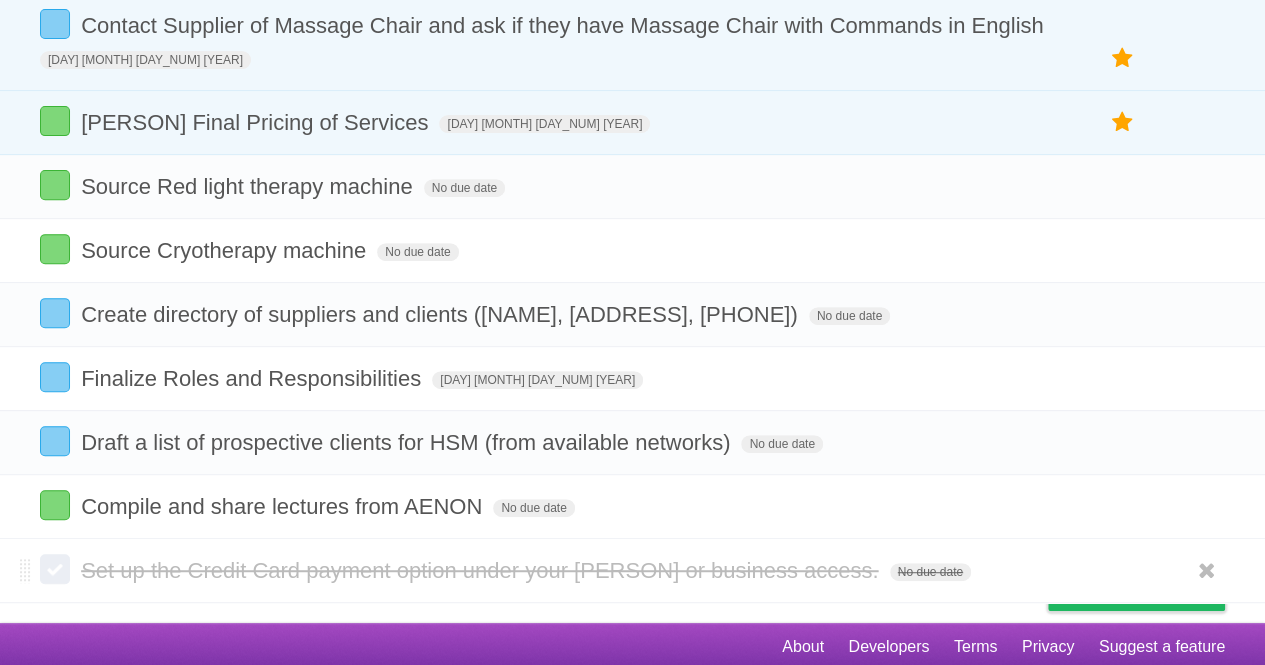 click at bounding box center (55, 569) 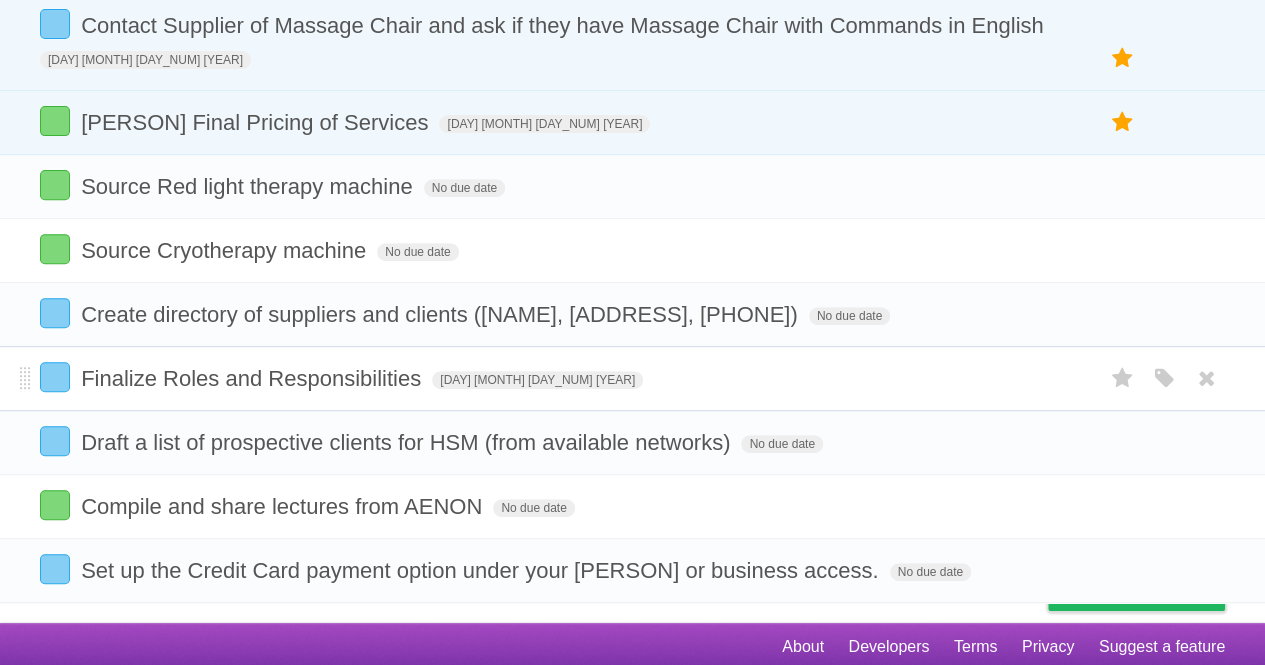 scroll, scrollTop: 0, scrollLeft: 0, axis: both 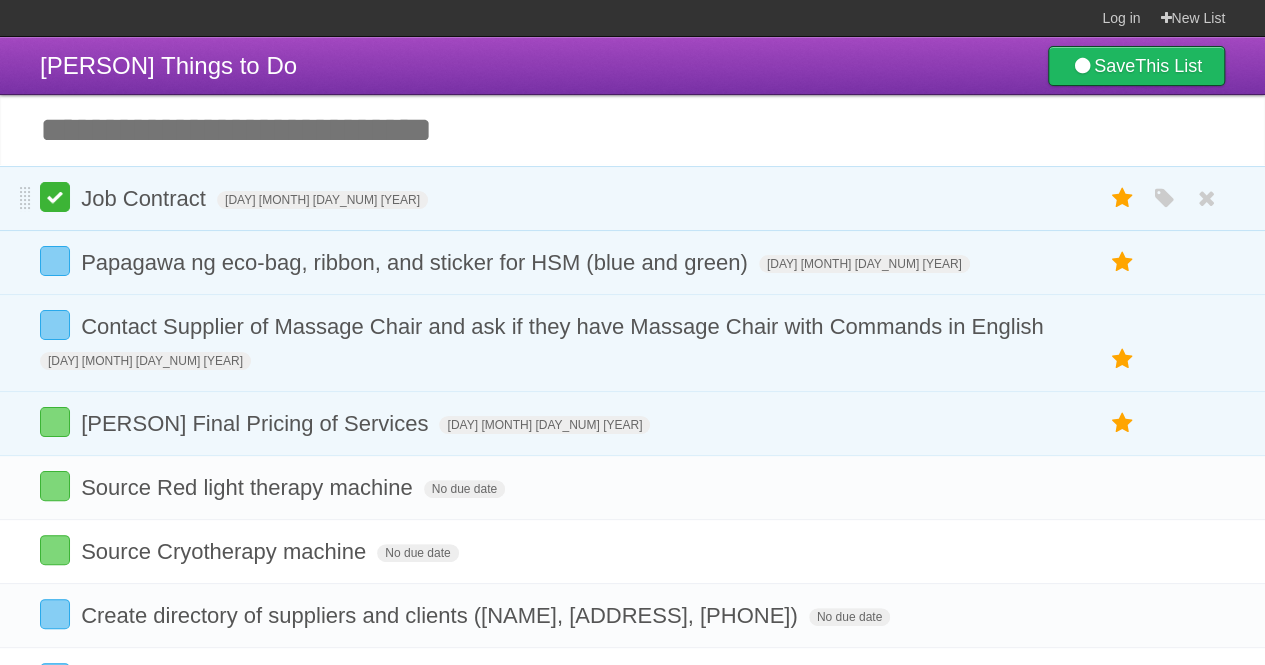 click at bounding box center (55, 197) 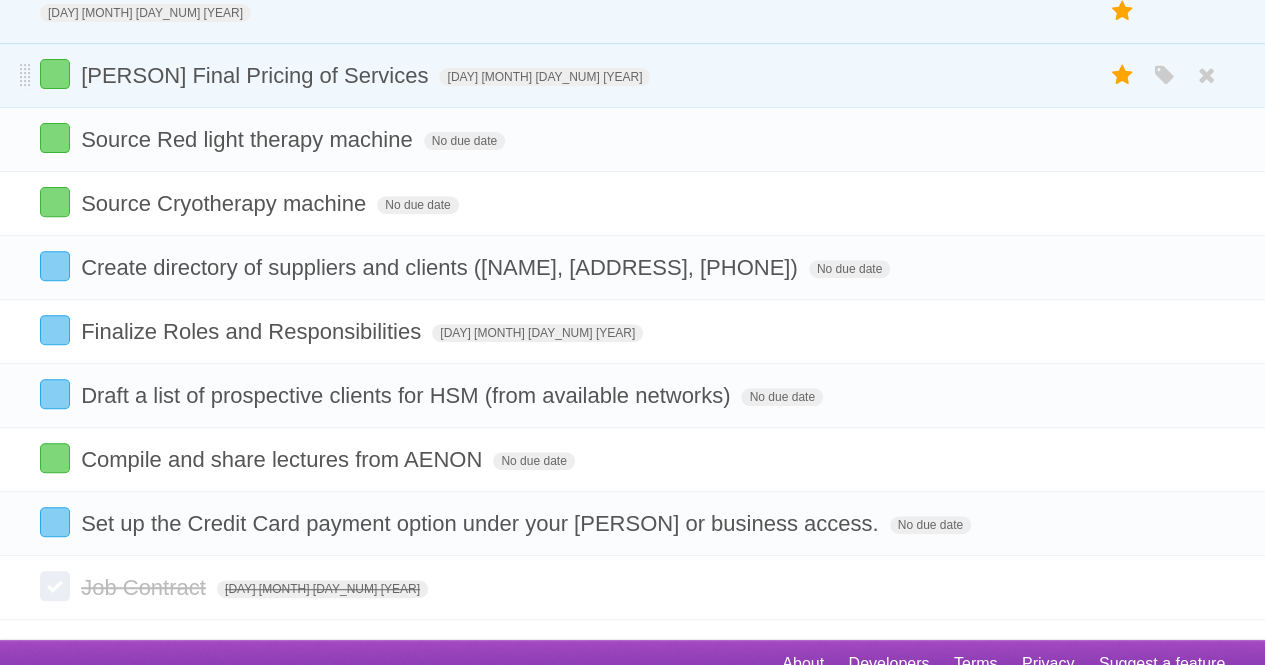 scroll, scrollTop: 301, scrollLeft: 0, axis: vertical 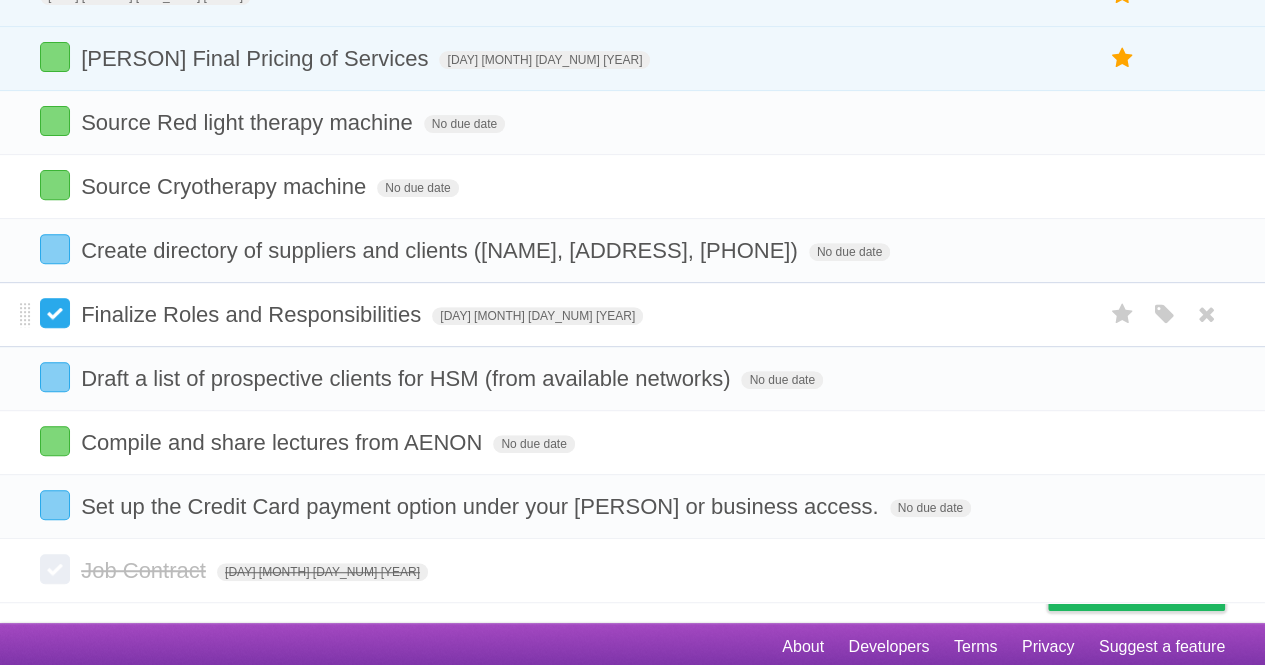 click at bounding box center (55, 313) 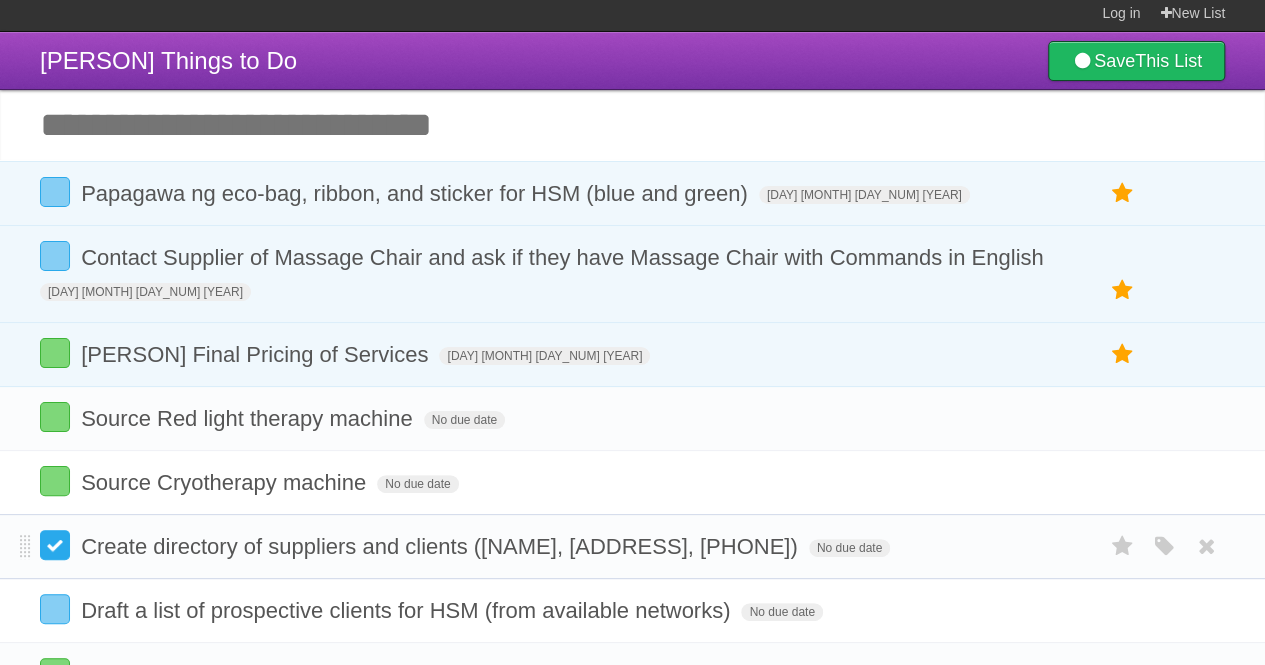 scroll, scrollTop: 0, scrollLeft: 0, axis: both 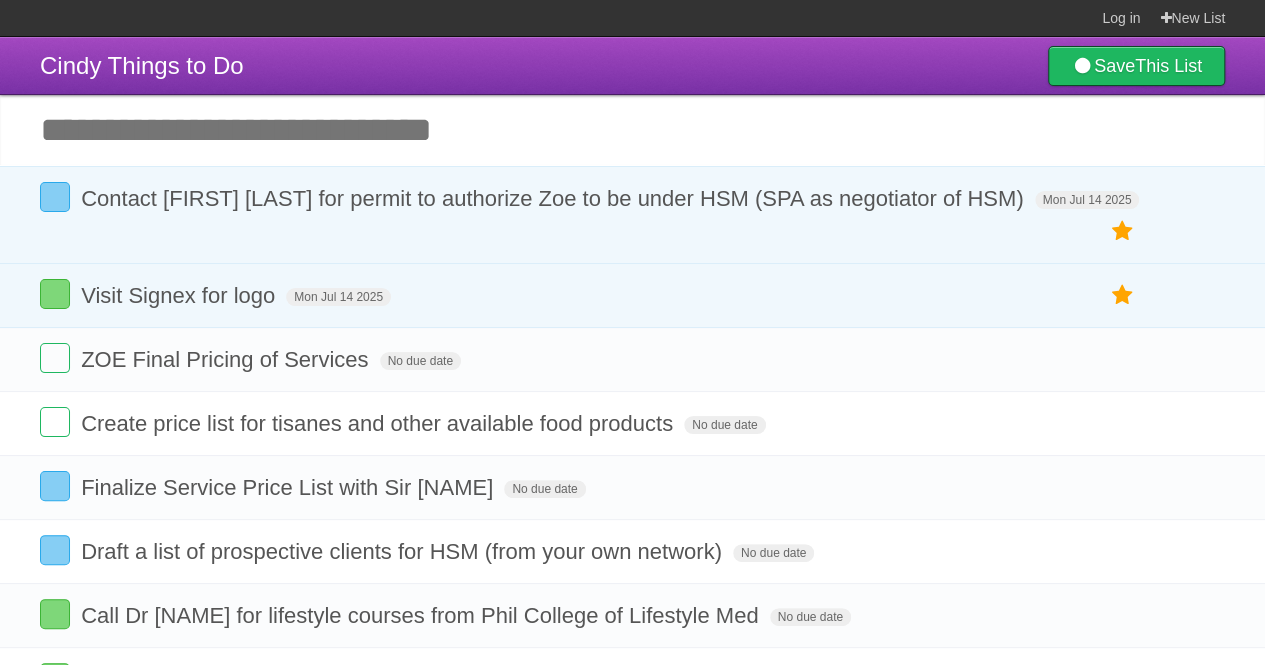 type on "Mon Jul 14 2025" 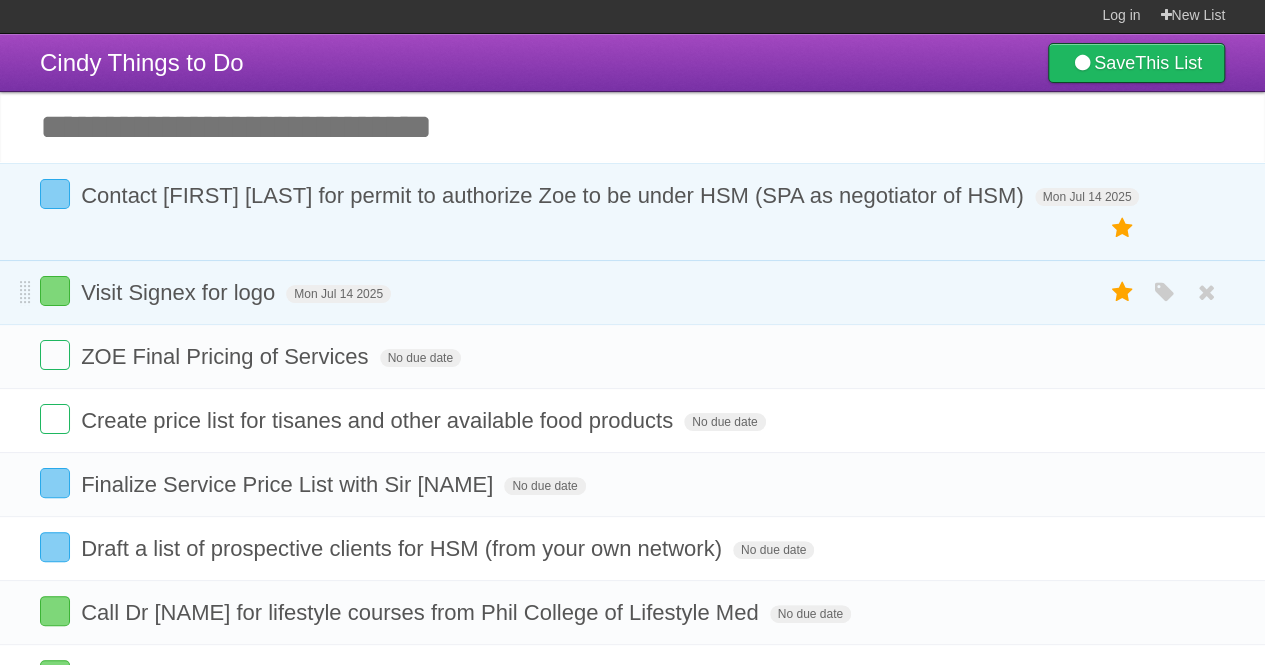 scroll, scrollTop: 0, scrollLeft: 0, axis: both 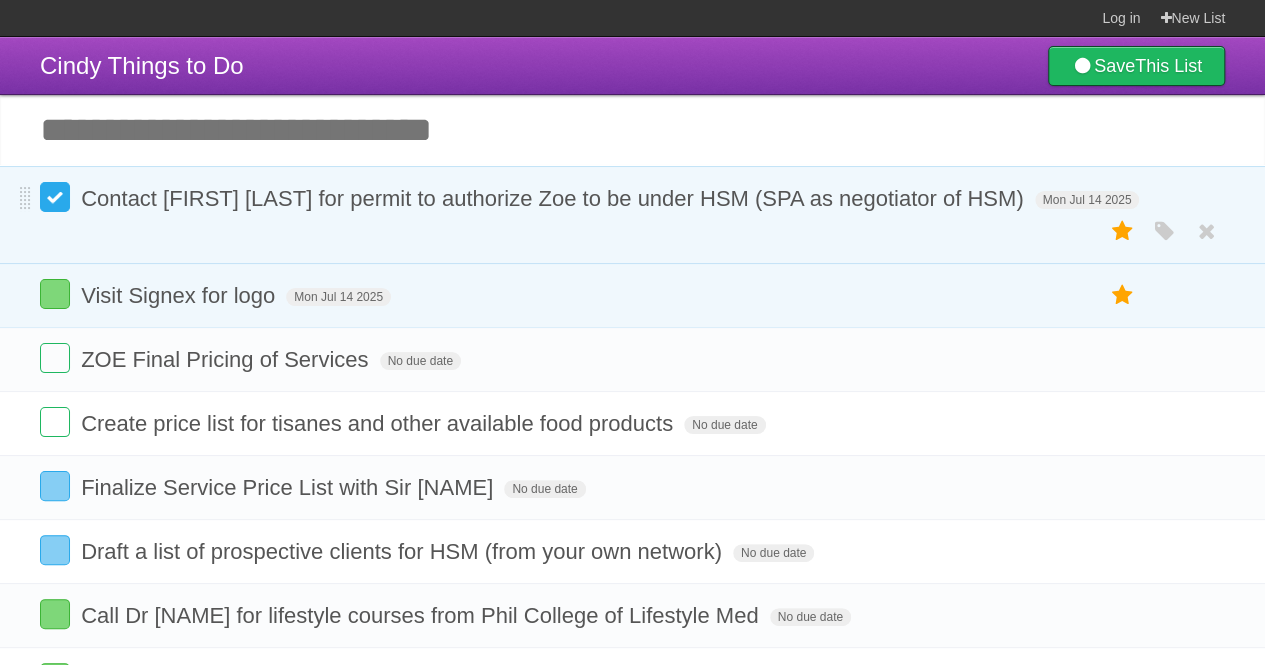click at bounding box center (55, 197) 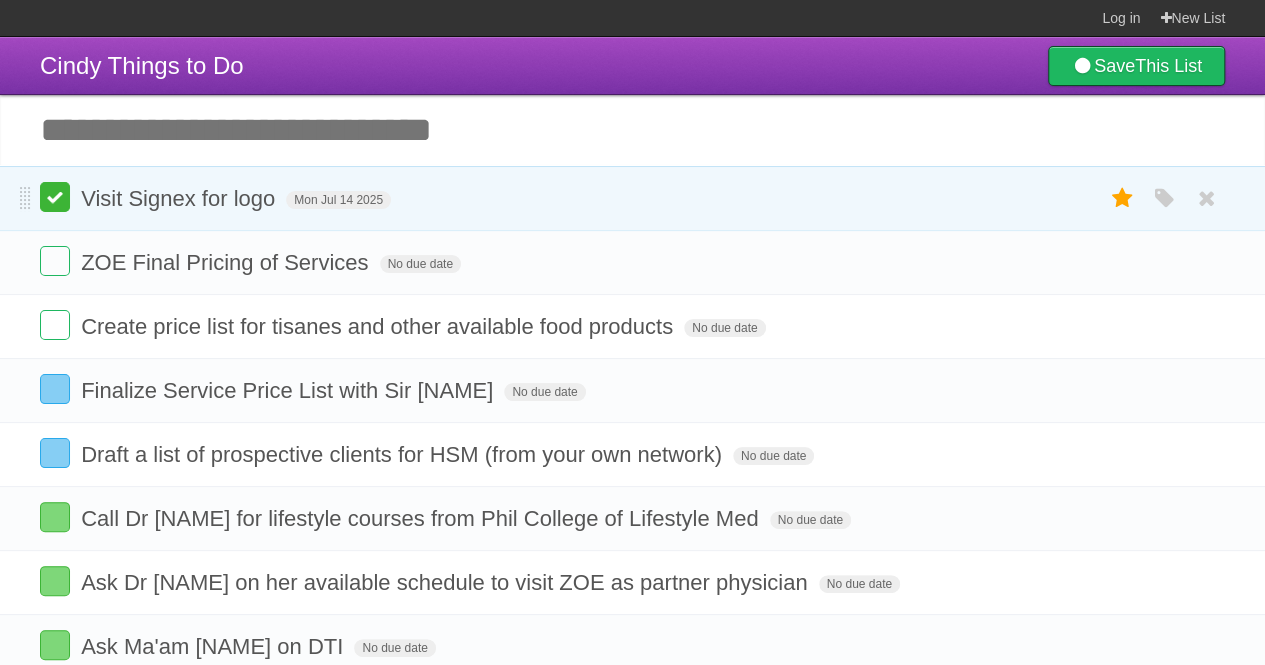 click on "Create price list for tisanes and other available food products
No due date
White
Red
Blue
Green
Purple
Orange" at bounding box center [632, 326] 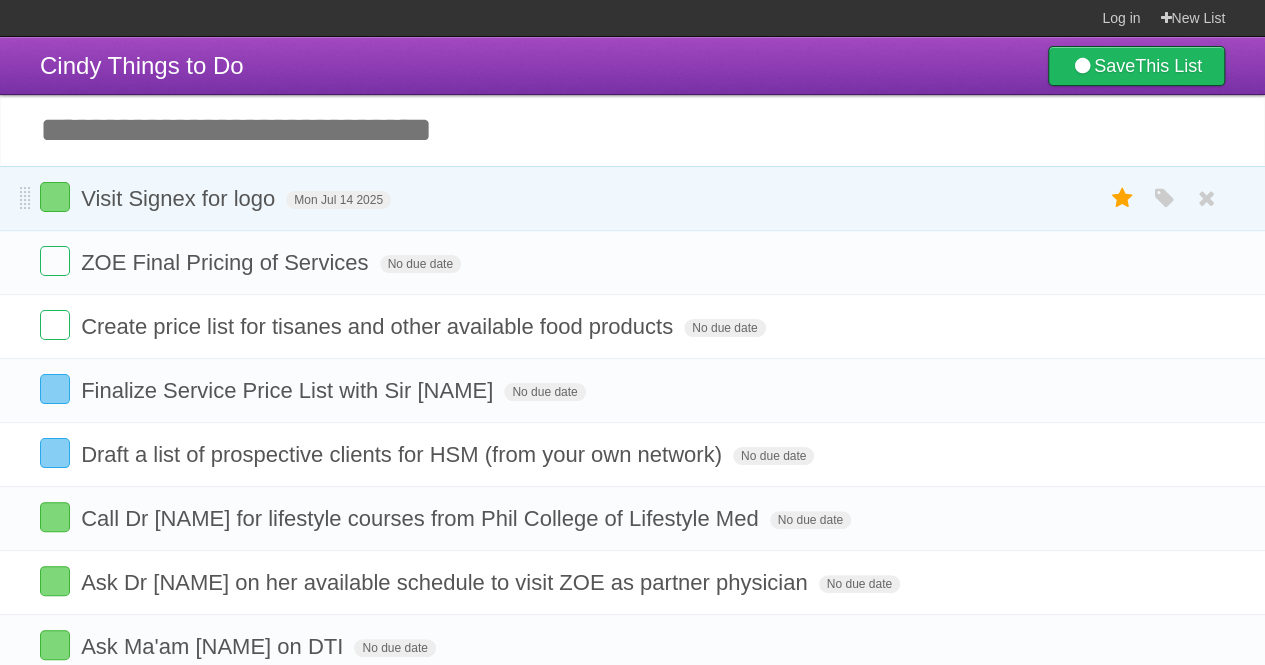 click on "Visit Signex for logo
Mon Jul 14 2025
White
Red
Blue
Green
Purple
Orange" at bounding box center (632, 198) 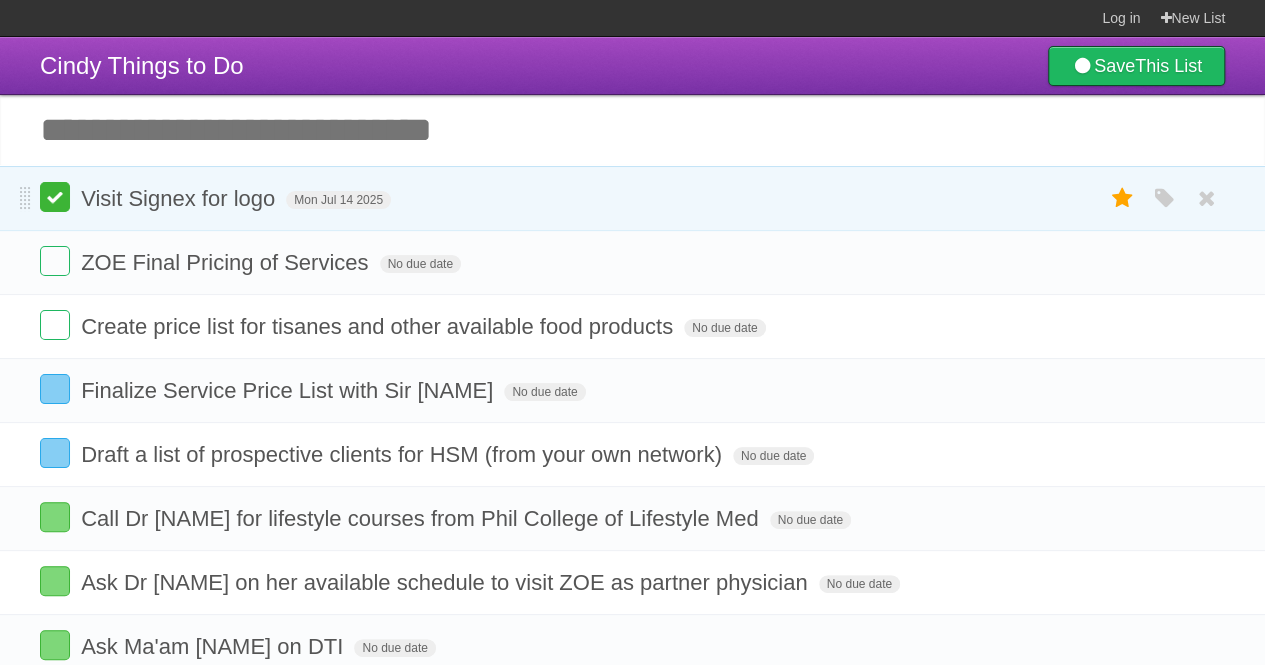 click at bounding box center [55, 197] 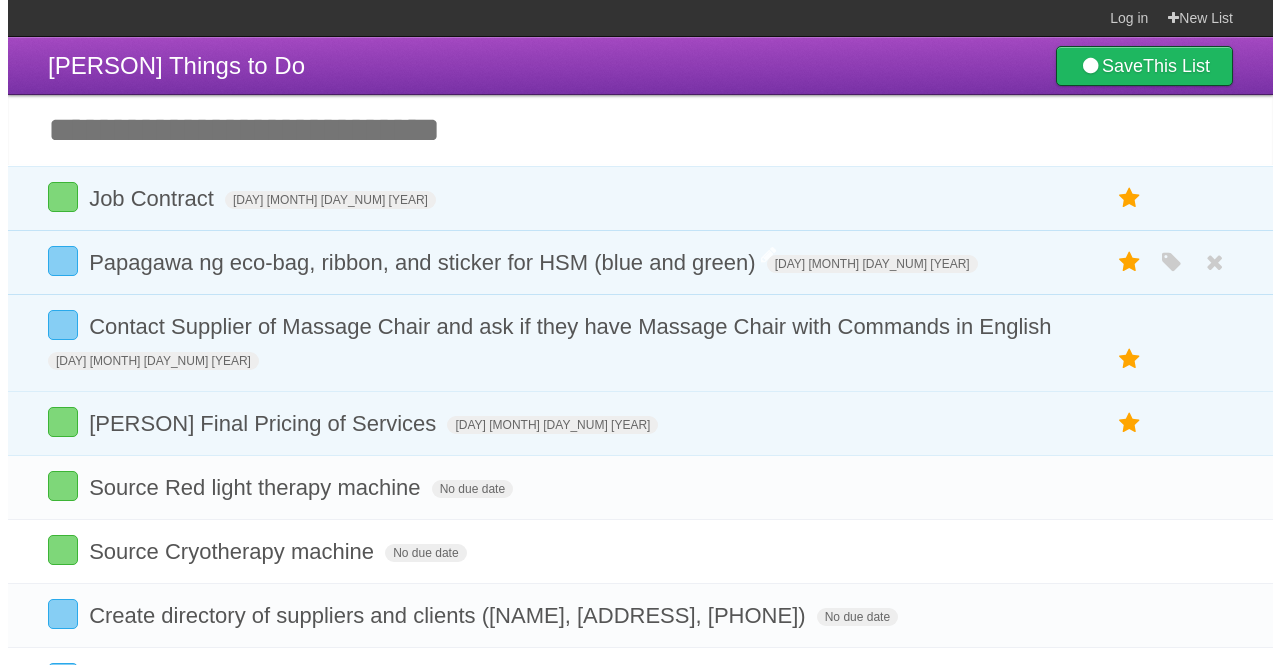 scroll, scrollTop: 0, scrollLeft: 0, axis: both 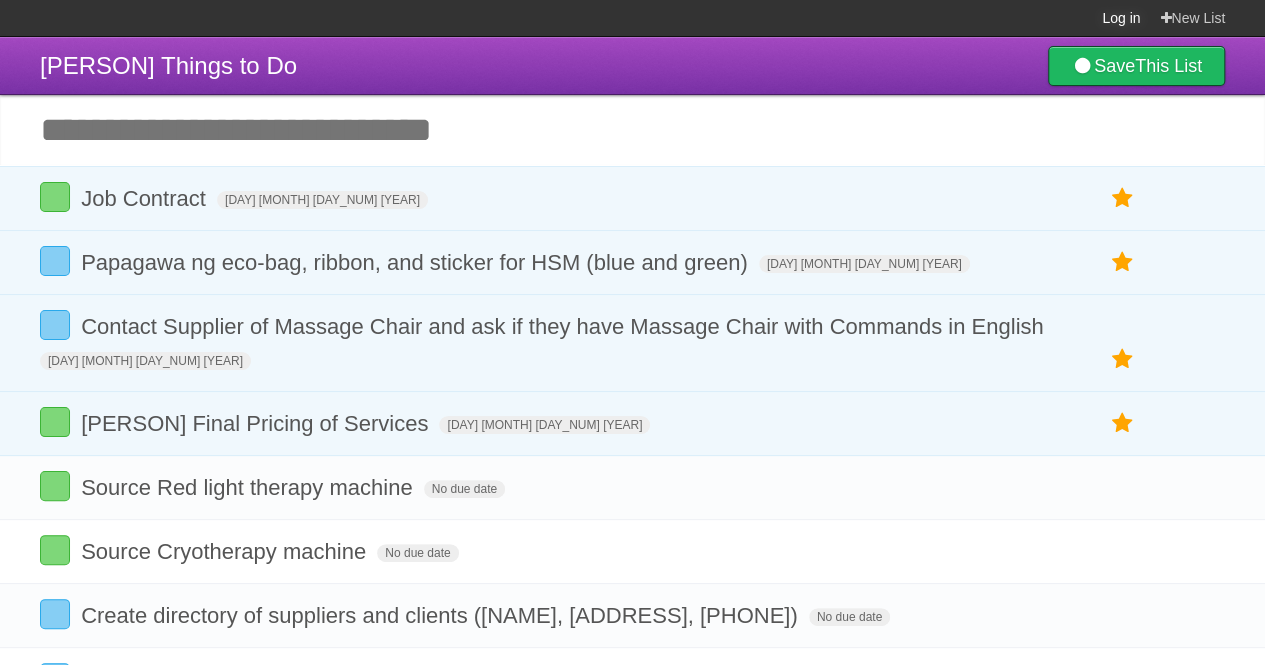 click on "Log in
New List" at bounding box center [1153, 18] 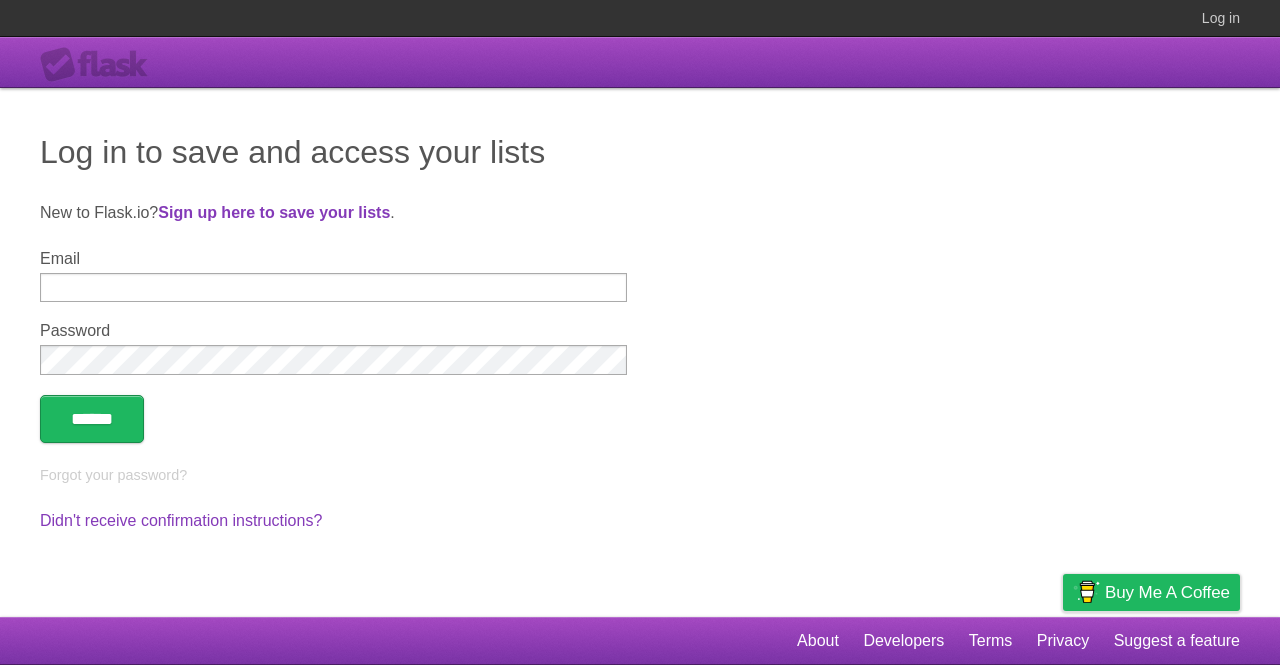click on "Email" at bounding box center (333, 287) 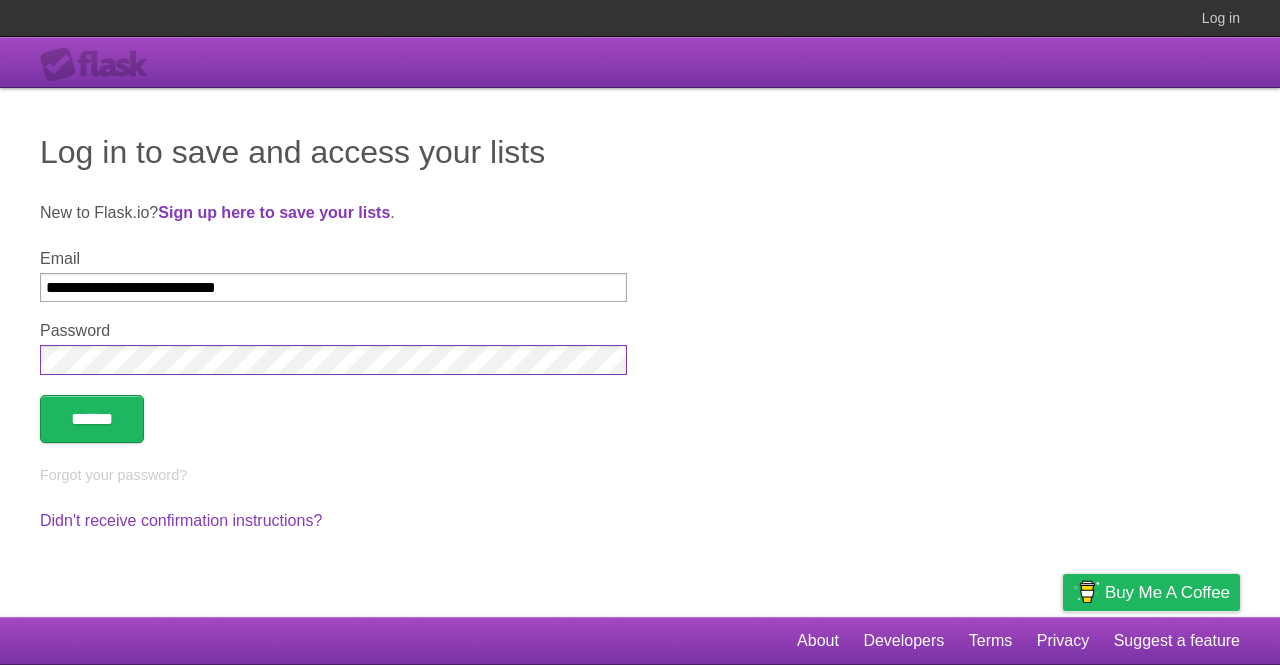 click on "******" at bounding box center (92, 419) 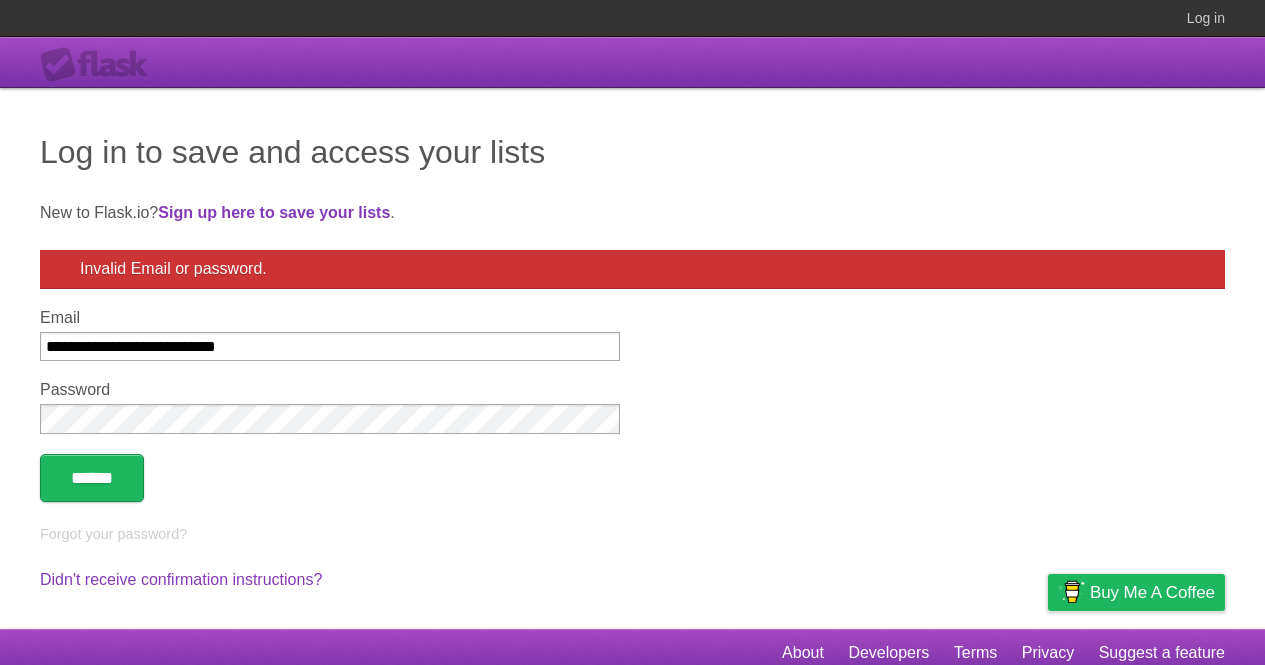 scroll, scrollTop: 0, scrollLeft: 0, axis: both 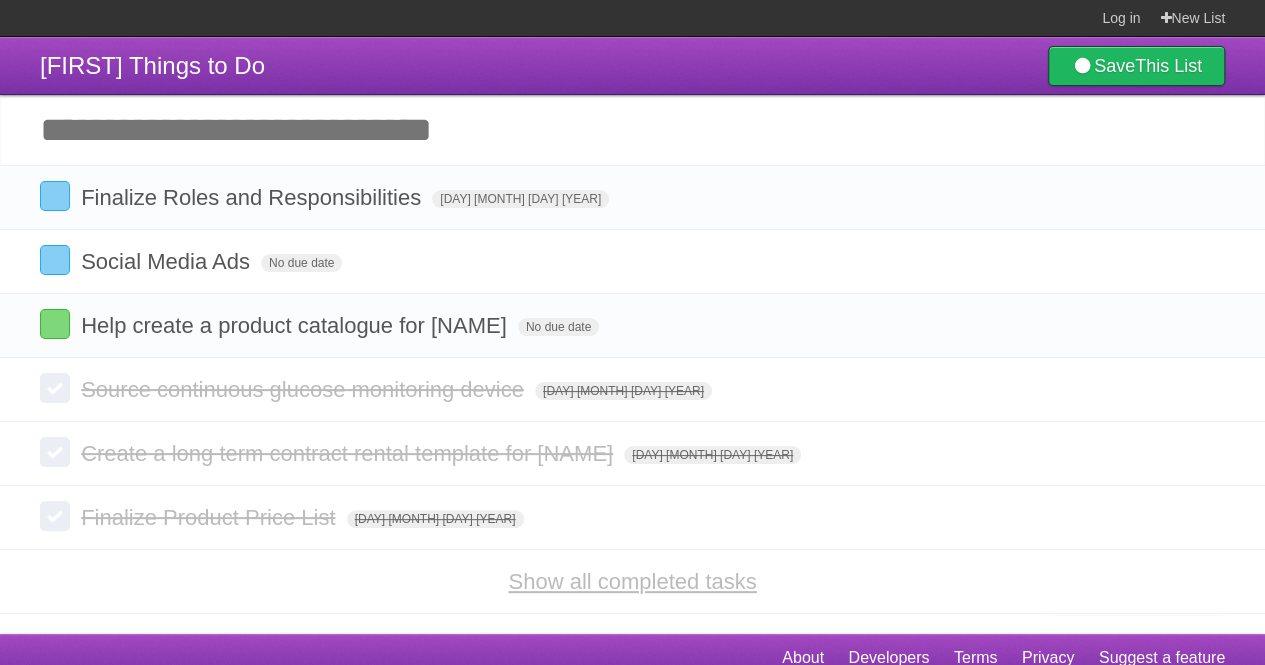 click on "Show all completed tasks" at bounding box center (632, 581) 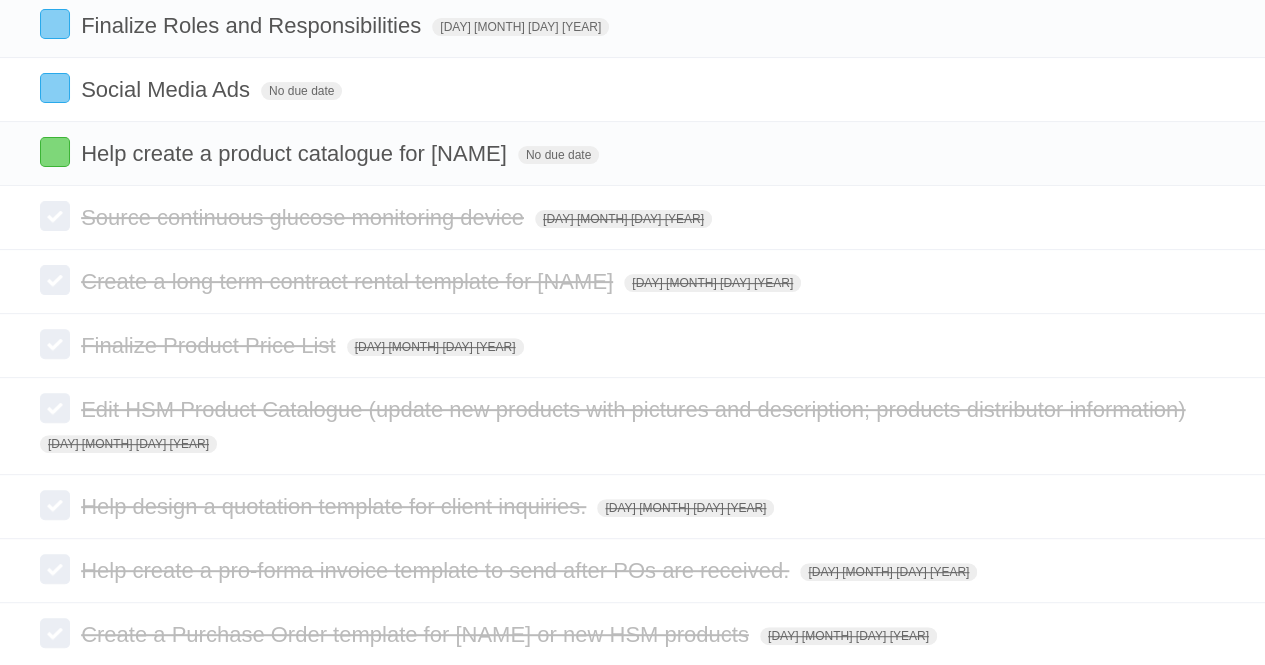 scroll, scrollTop: 0, scrollLeft: 0, axis: both 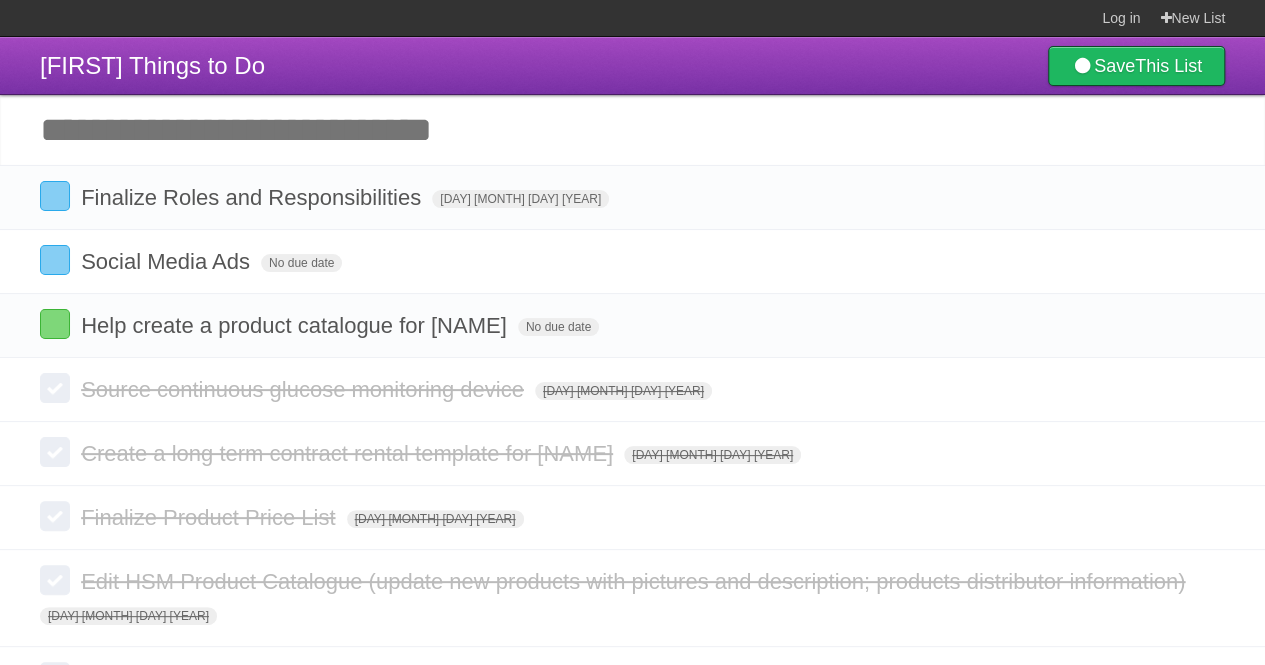 click on "Add another task" at bounding box center (632, 130) 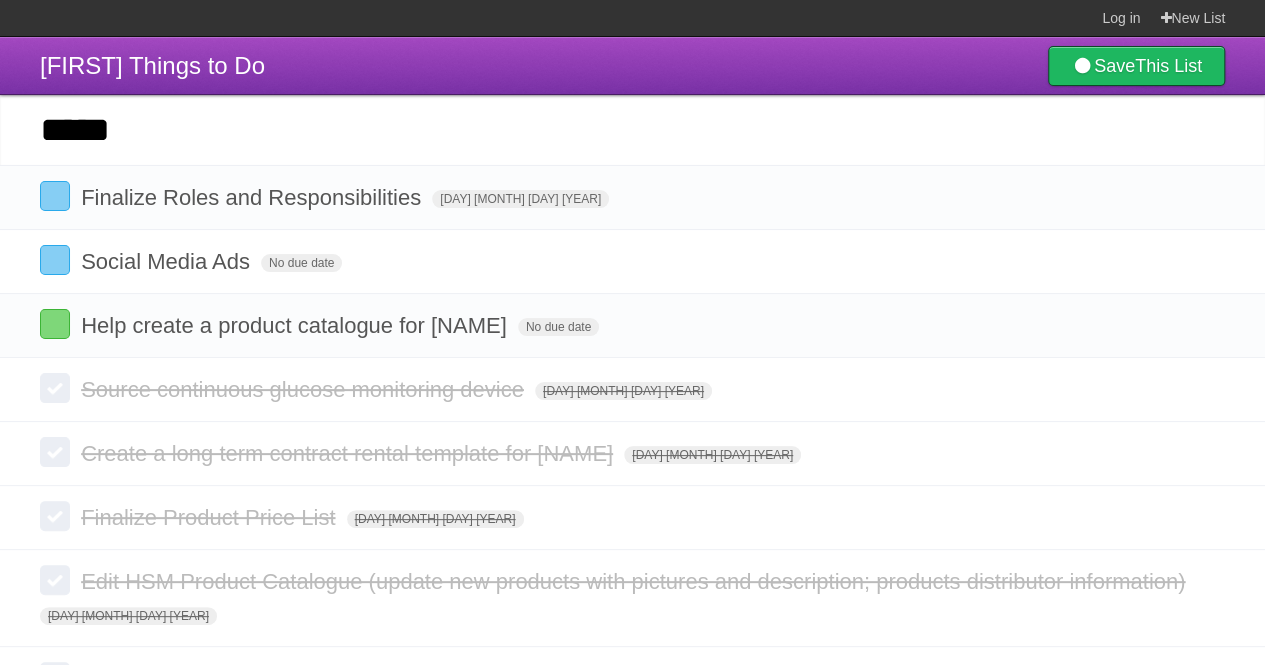 type on "*****" 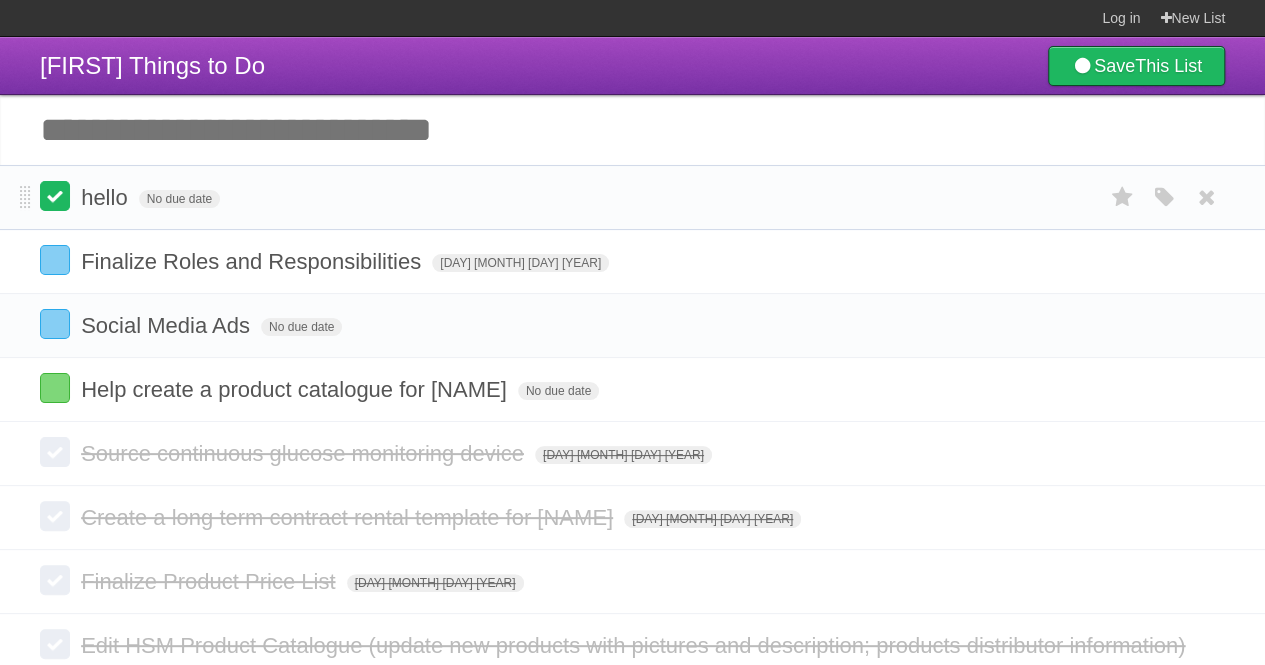 click at bounding box center [55, 196] 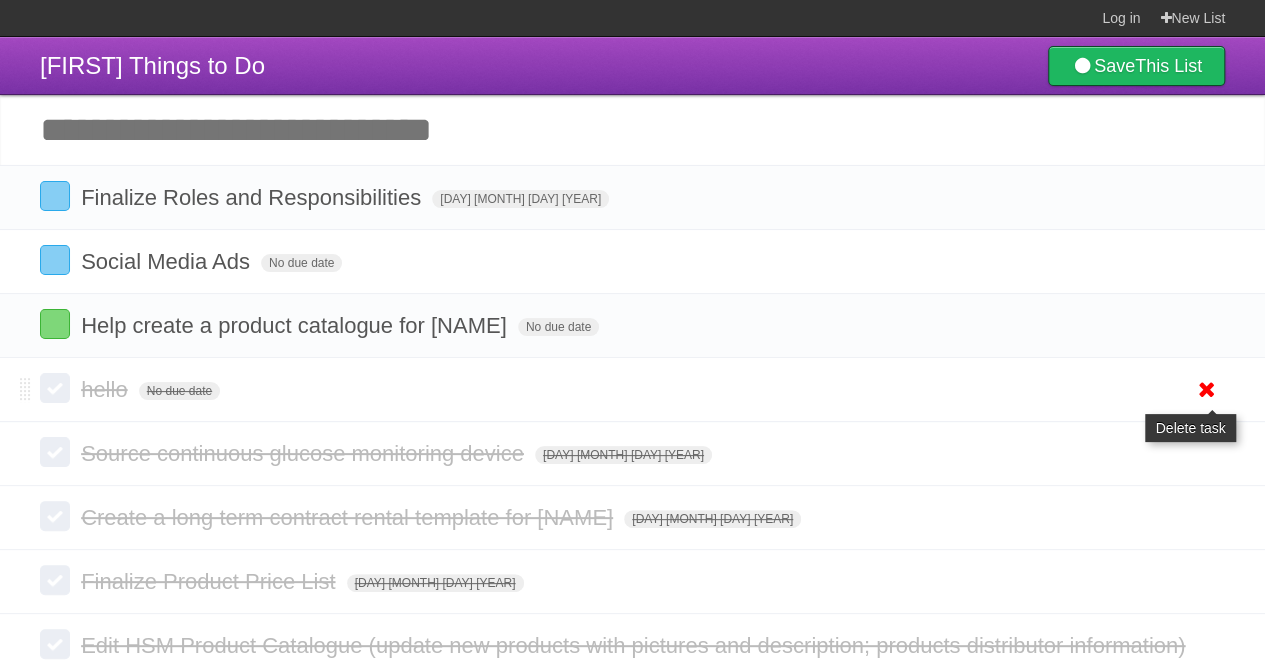 click at bounding box center (1207, 389) 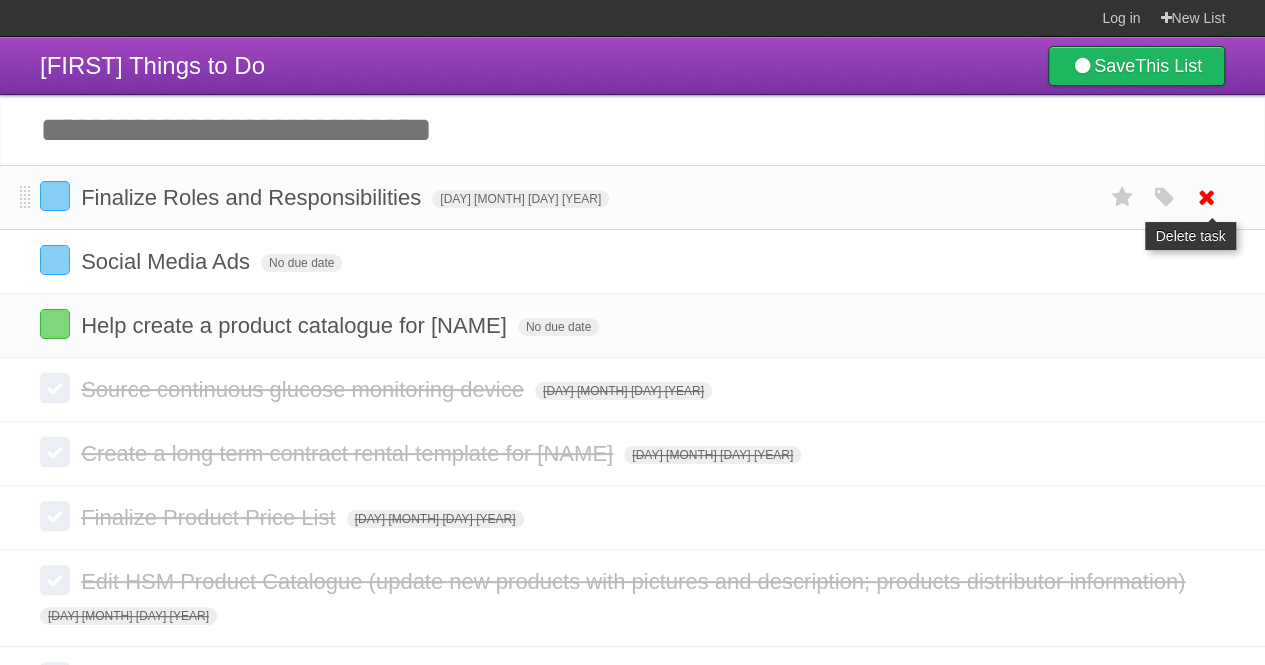 click at bounding box center (1207, 197) 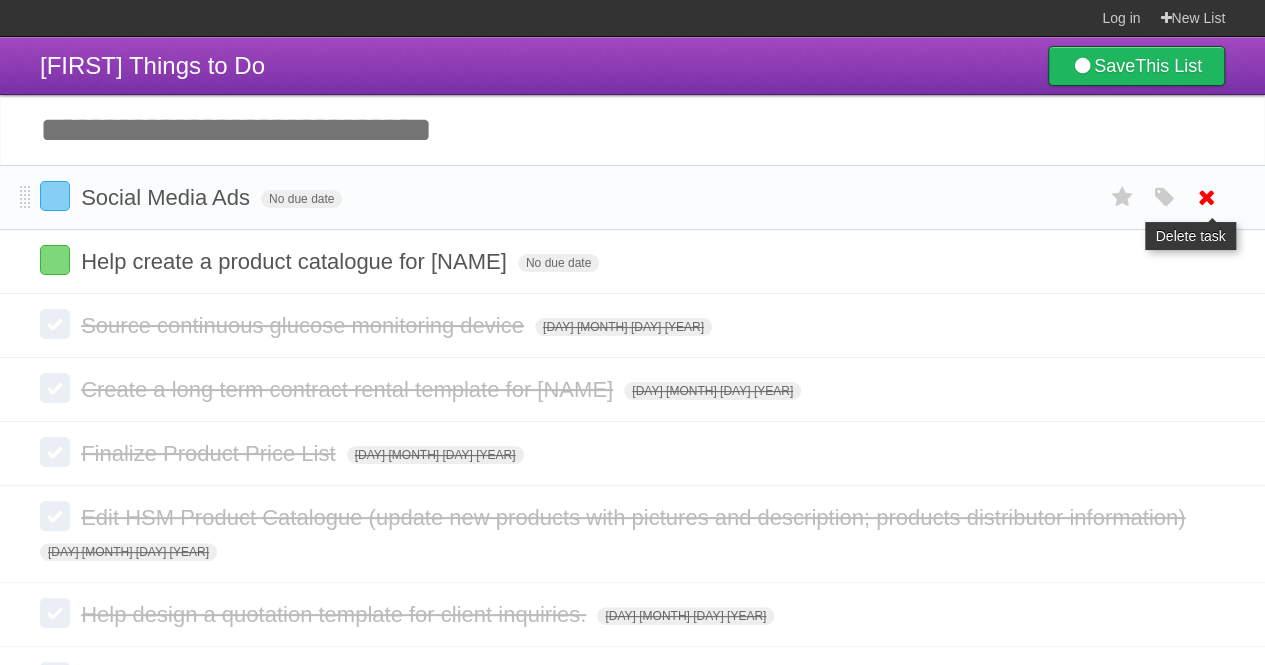click at bounding box center [1207, 197] 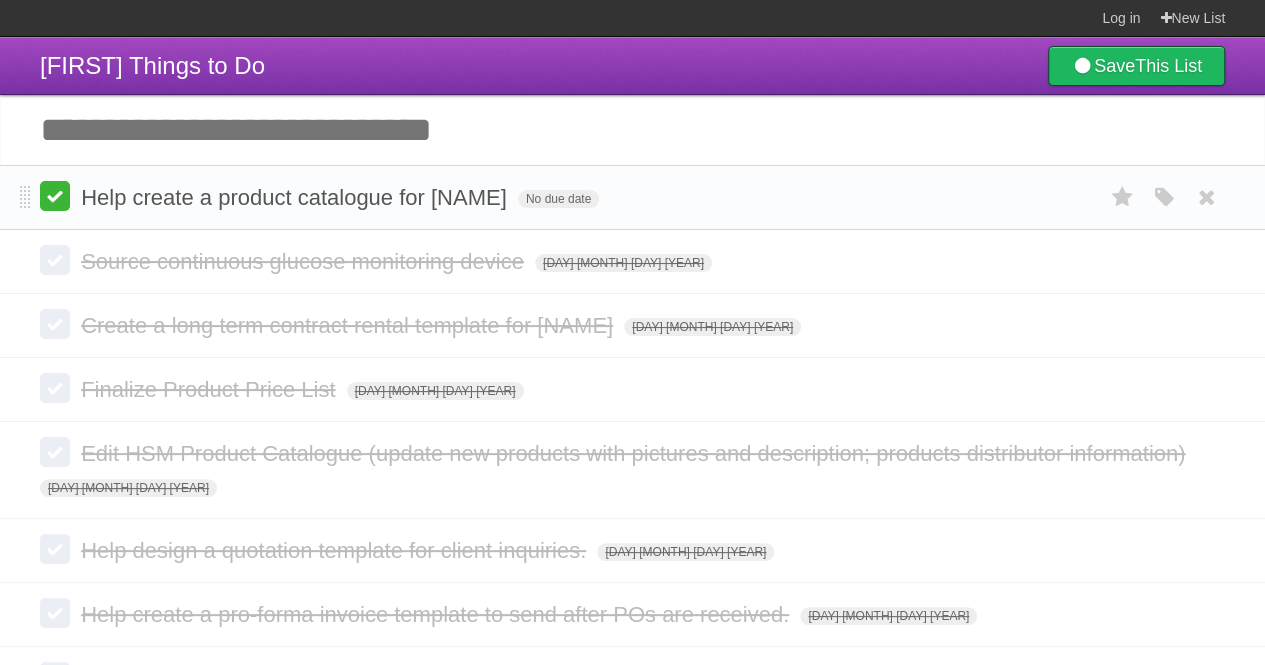 click at bounding box center (55, 196) 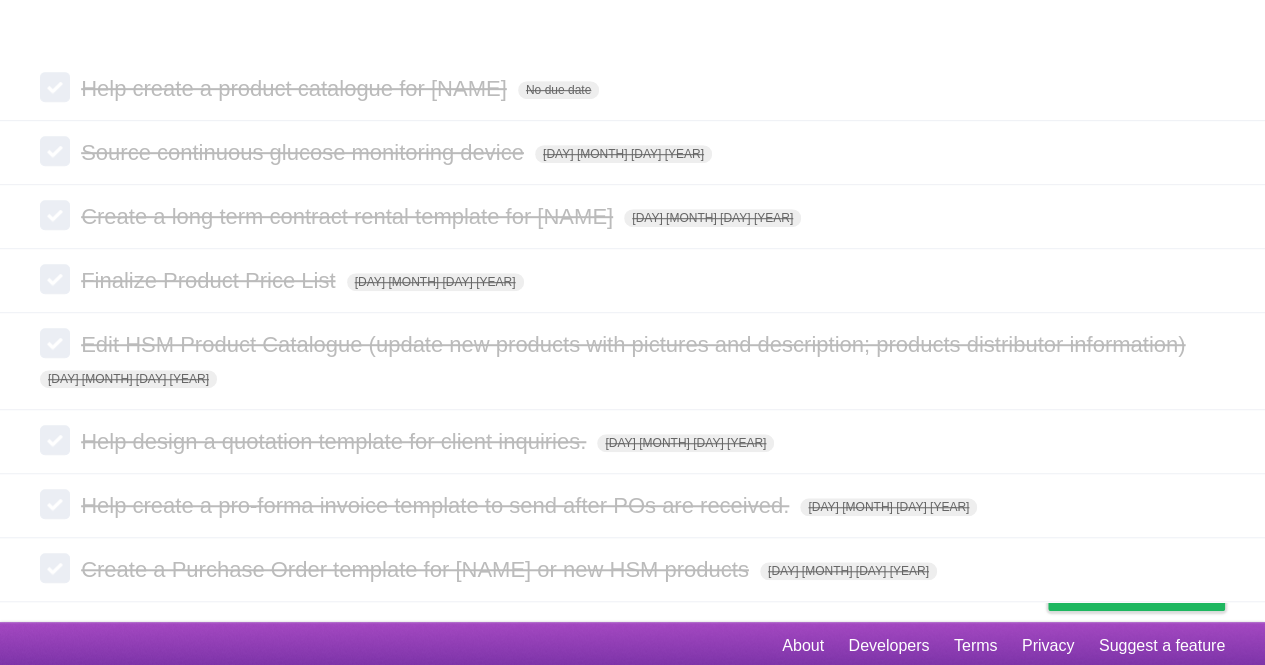 scroll, scrollTop: 0, scrollLeft: 0, axis: both 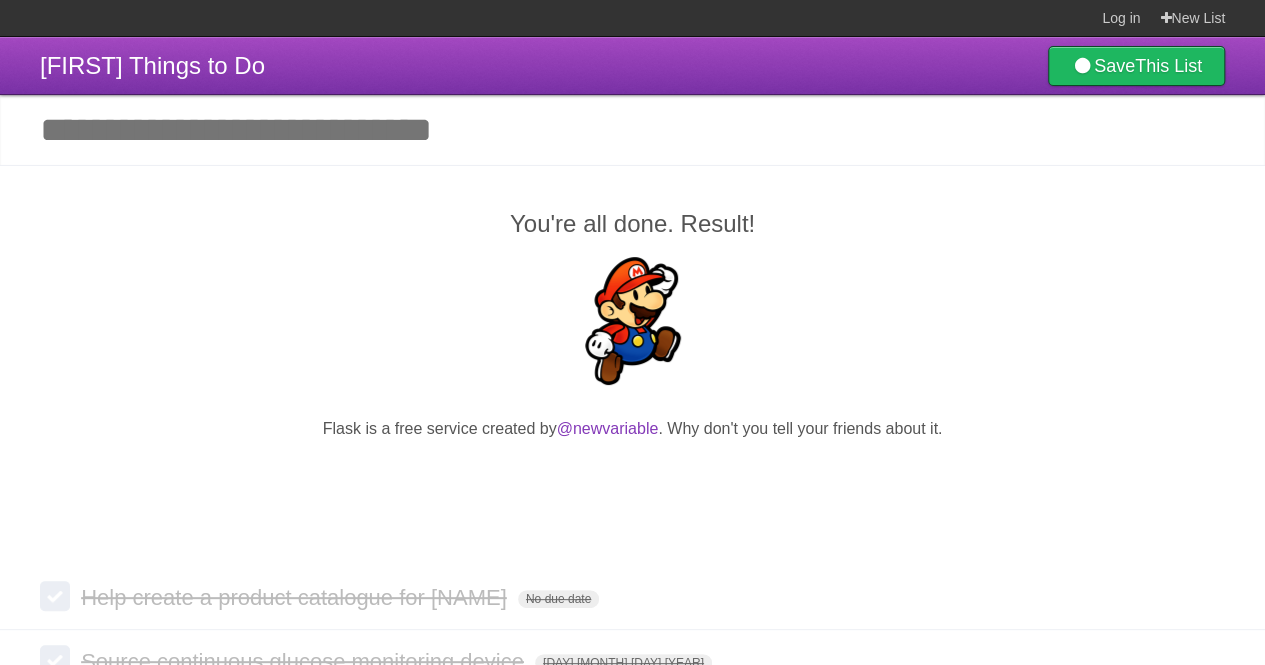 click on "Add another task" at bounding box center [632, 130] 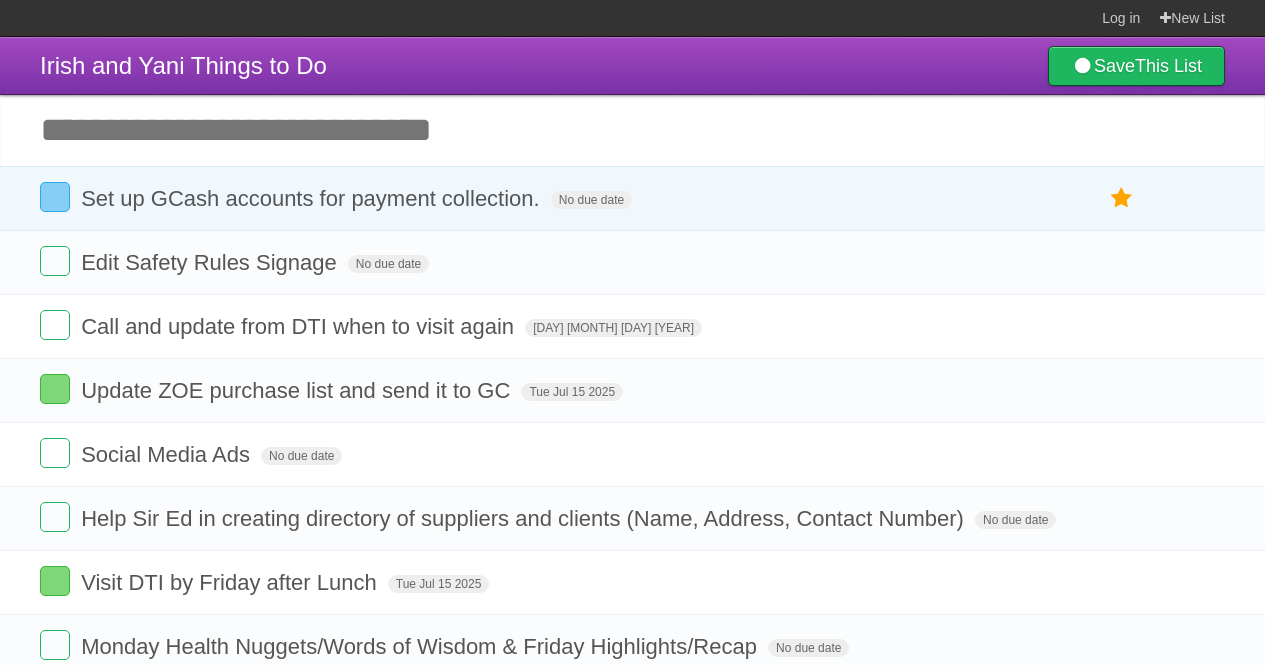 scroll, scrollTop: 35, scrollLeft: 0, axis: vertical 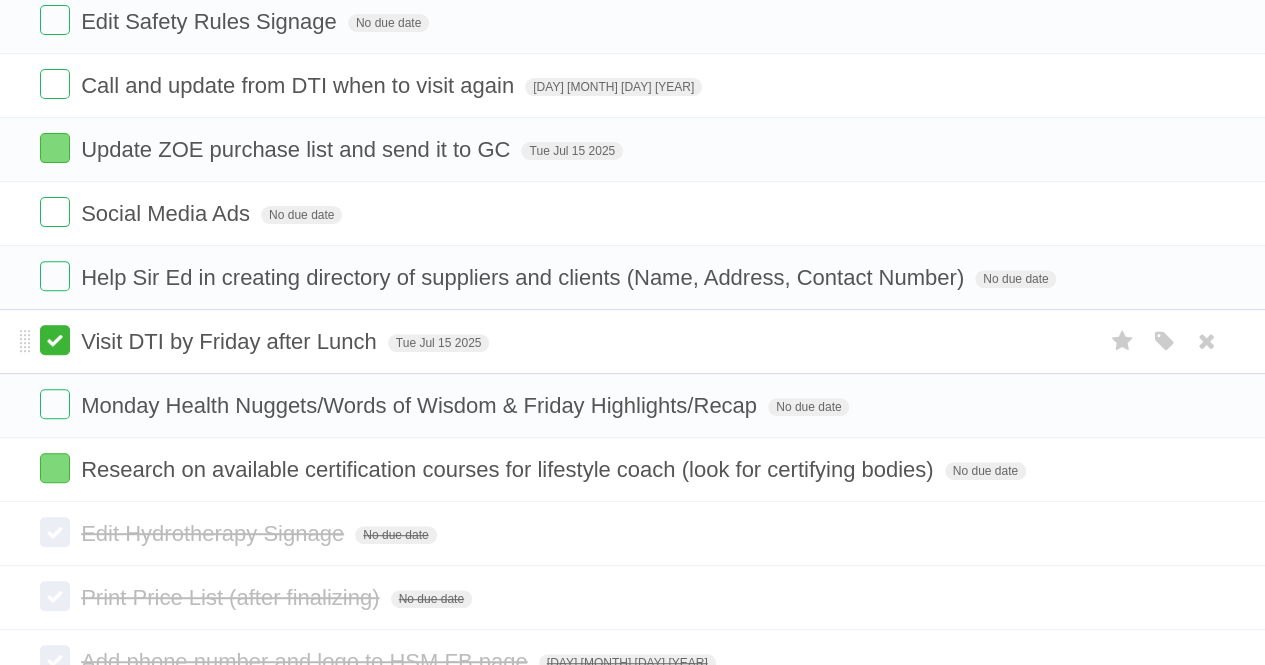 click at bounding box center (55, 340) 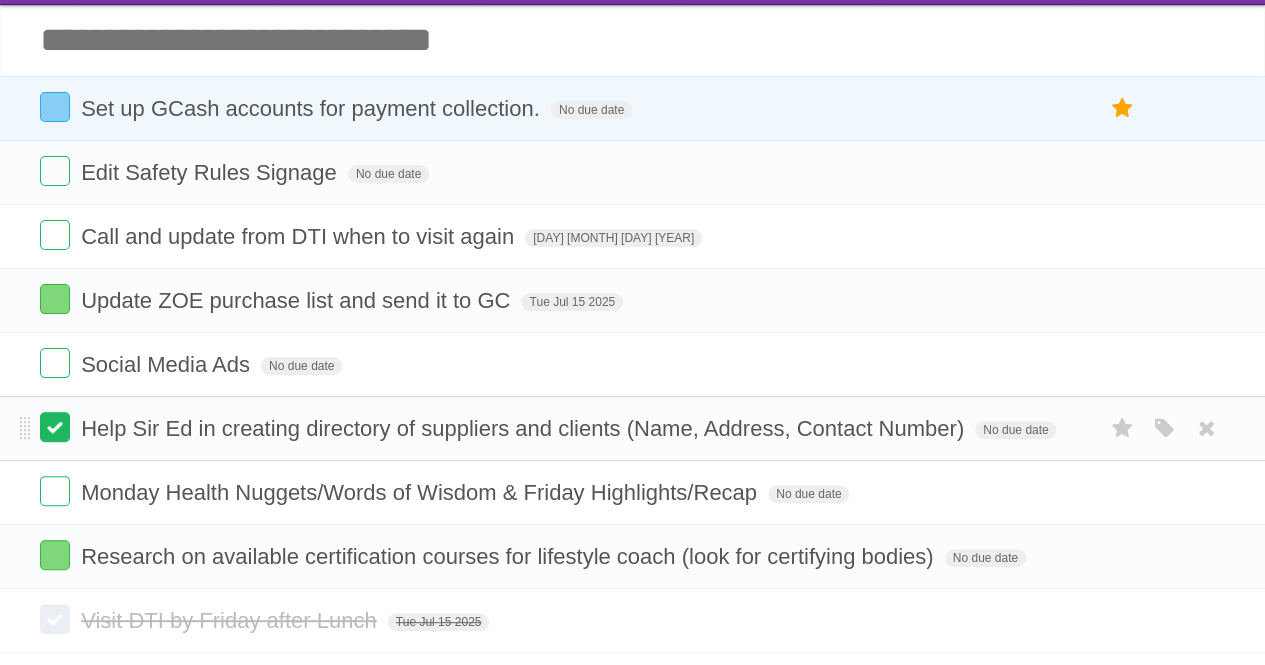 scroll, scrollTop: 89, scrollLeft: 0, axis: vertical 